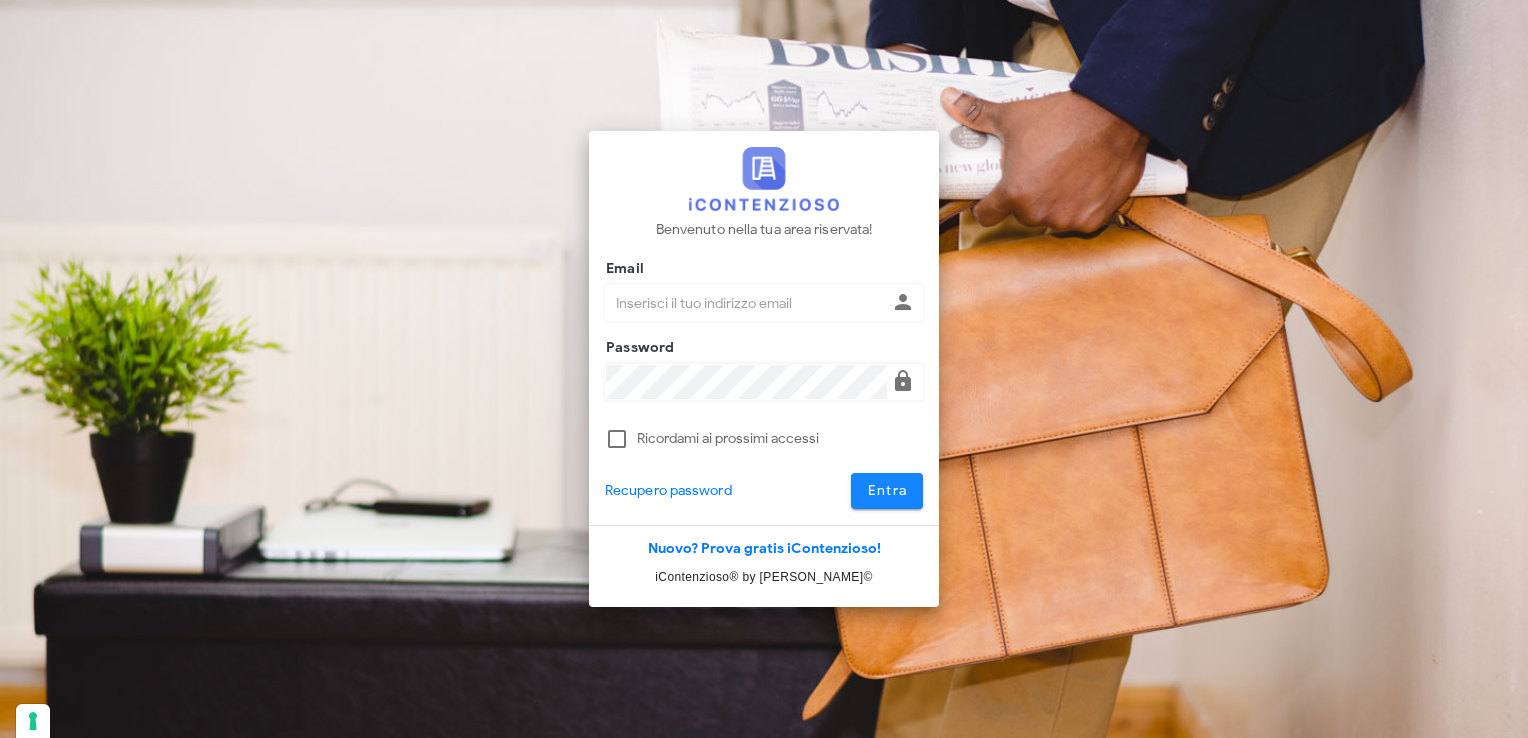 scroll, scrollTop: 0, scrollLeft: 0, axis: both 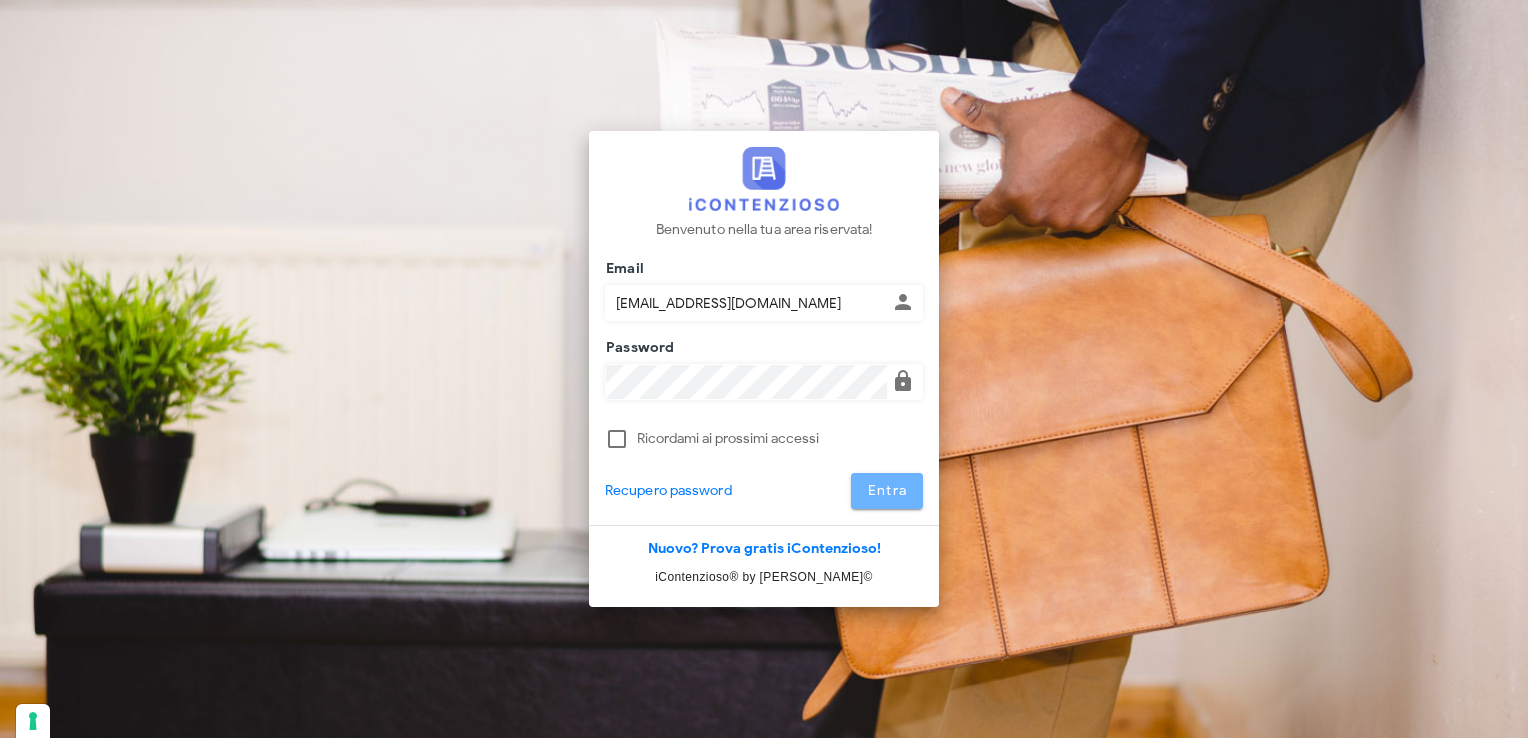 click on "Entra" at bounding box center (887, 490) 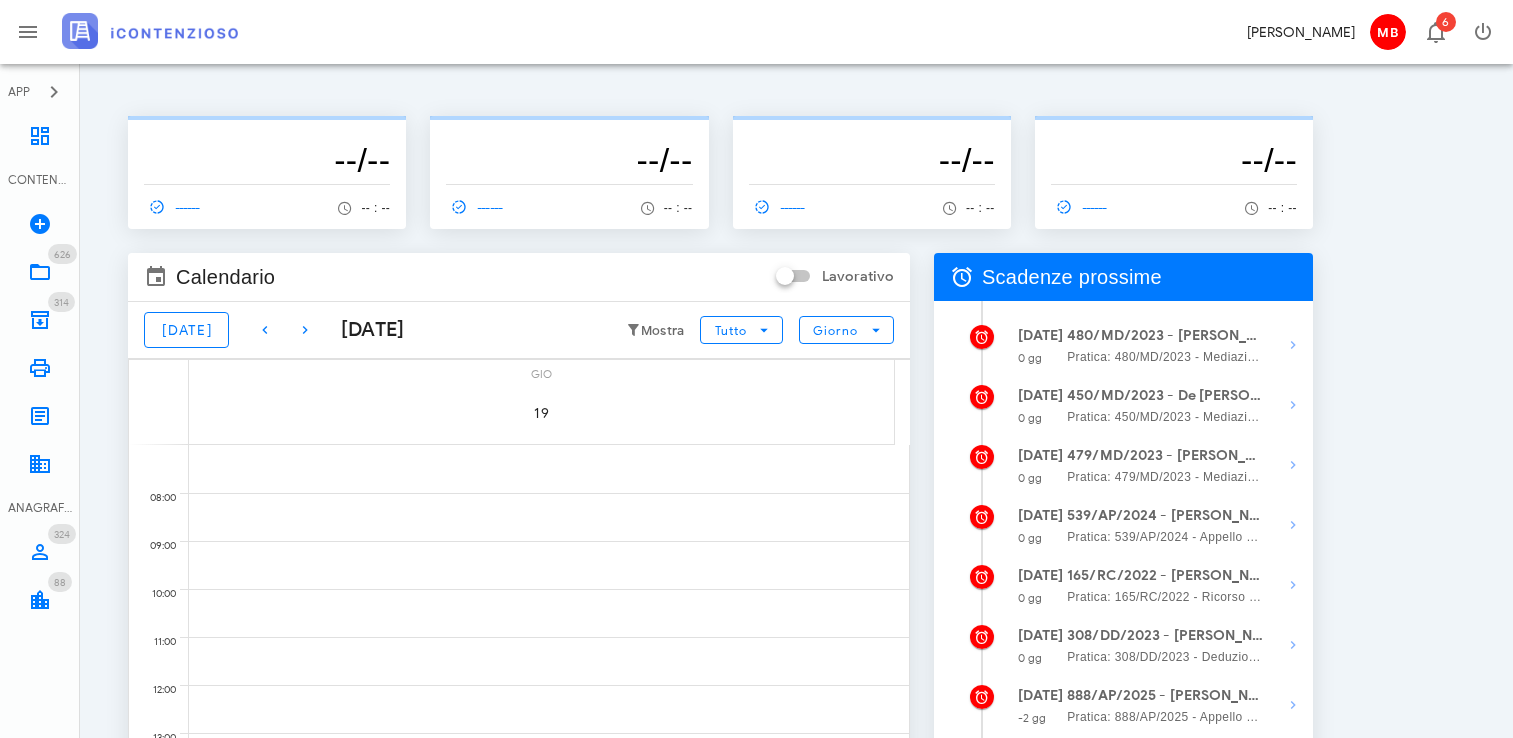 scroll, scrollTop: 0, scrollLeft: 0, axis: both 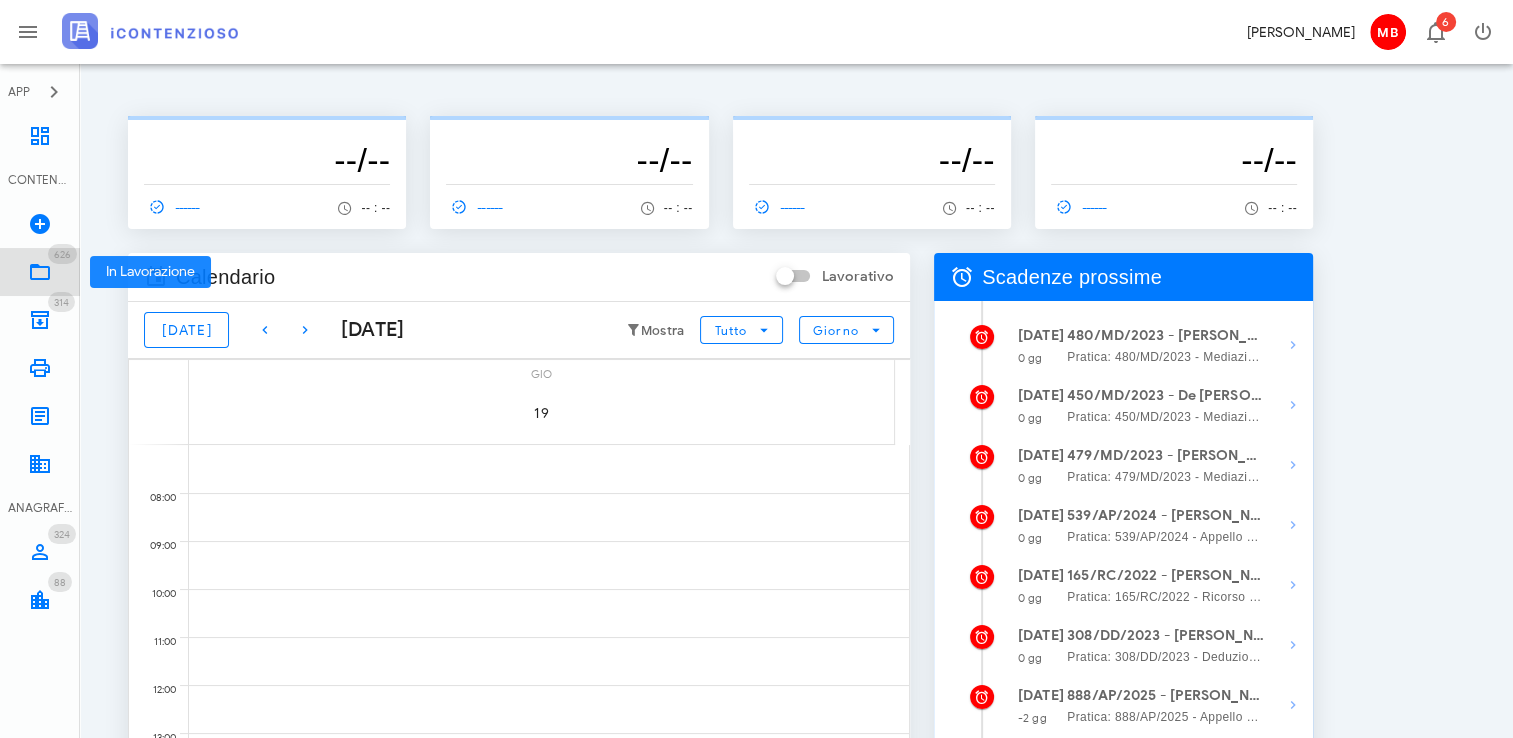 click at bounding box center (40, 272) 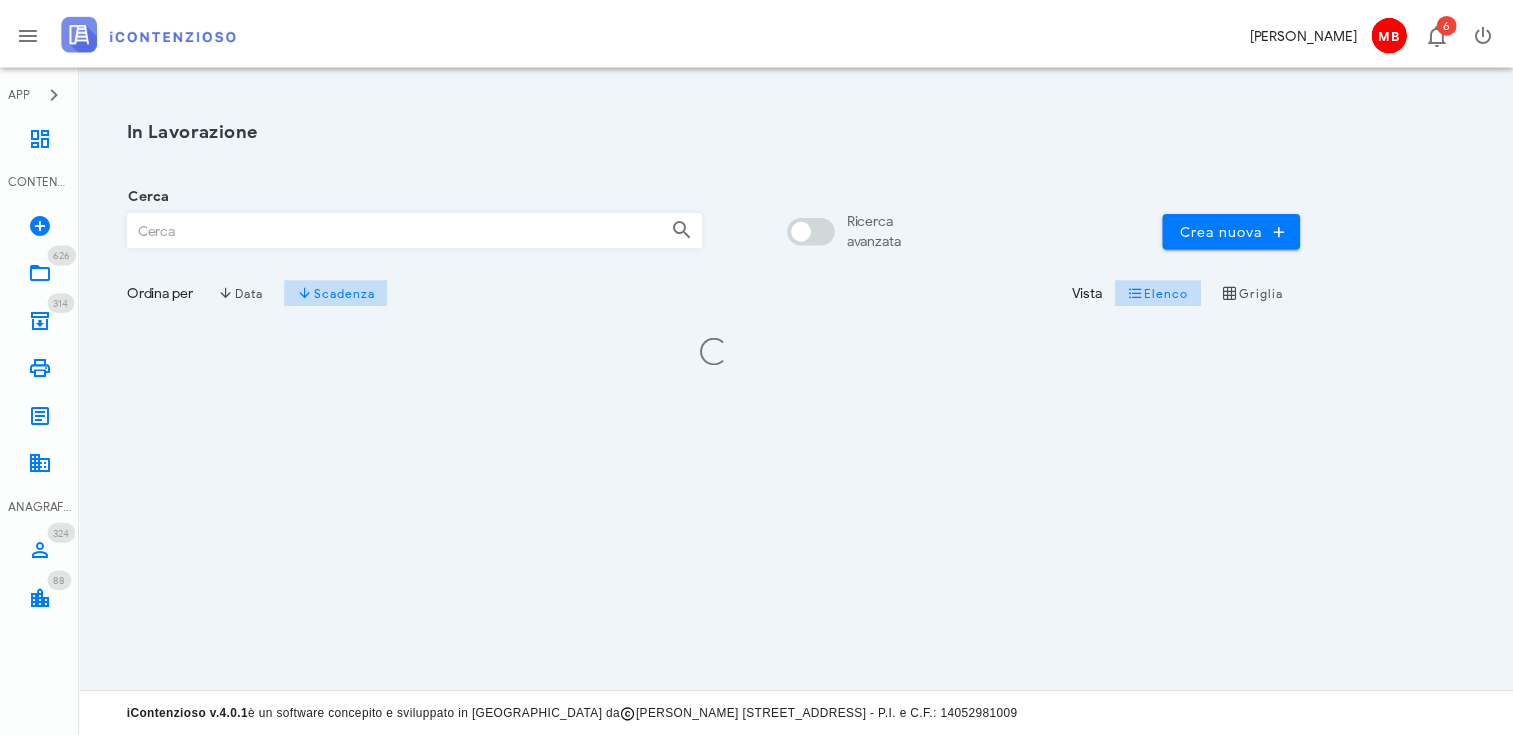 scroll, scrollTop: 0, scrollLeft: 0, axis: both 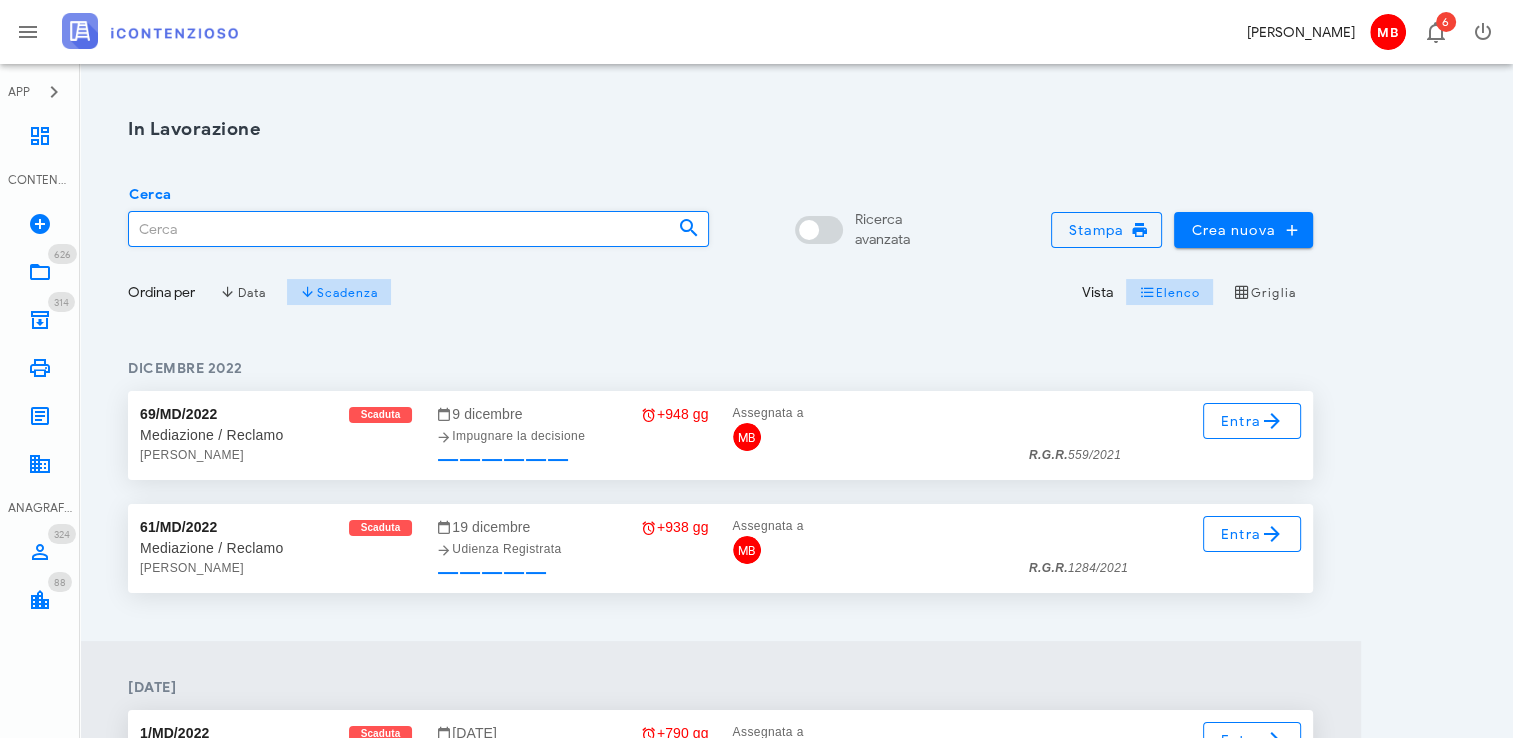 click on "Cerca" at bounding box center (395, 229) 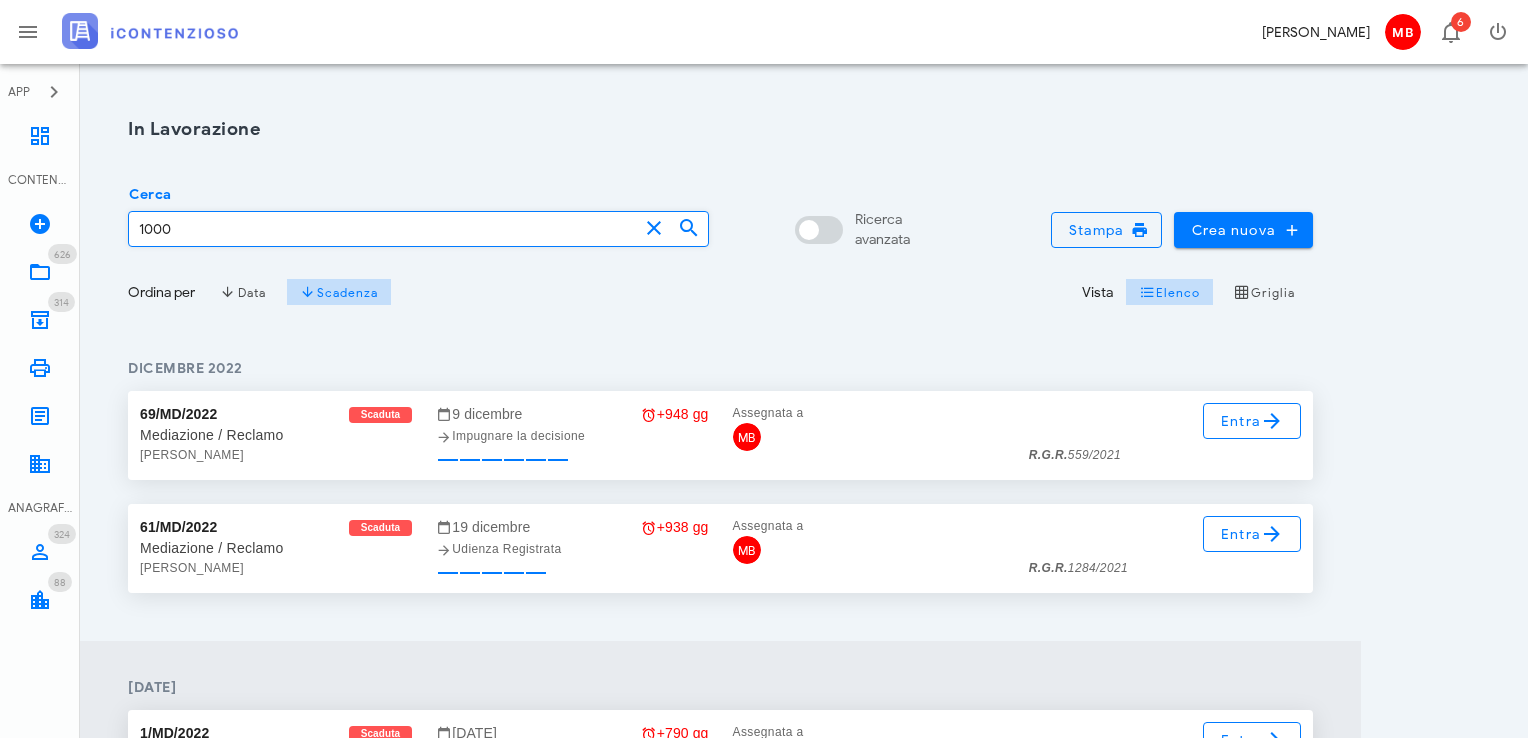 type on "1000" 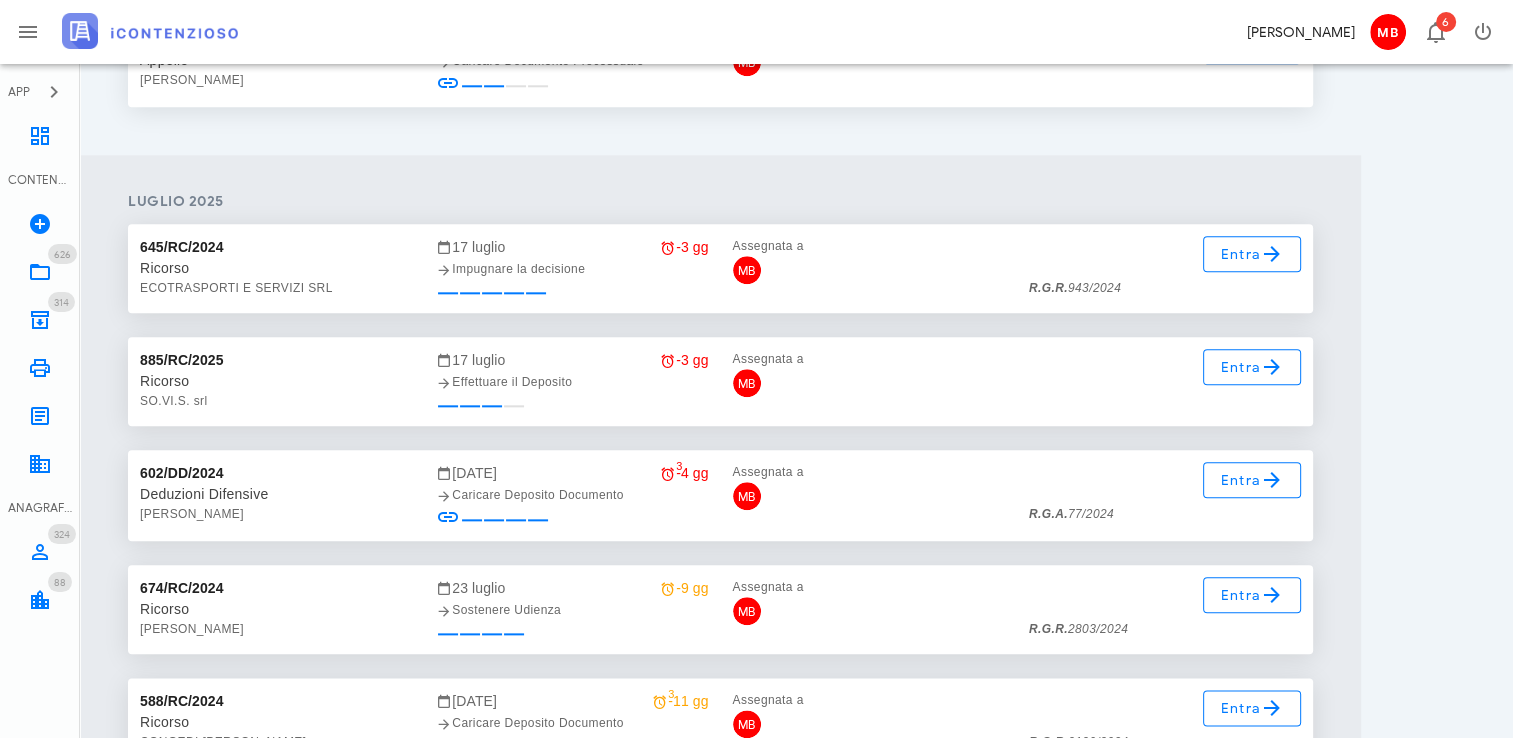 scroll, scrollTop: 2200, scrollLeft: 0, axis: vertical 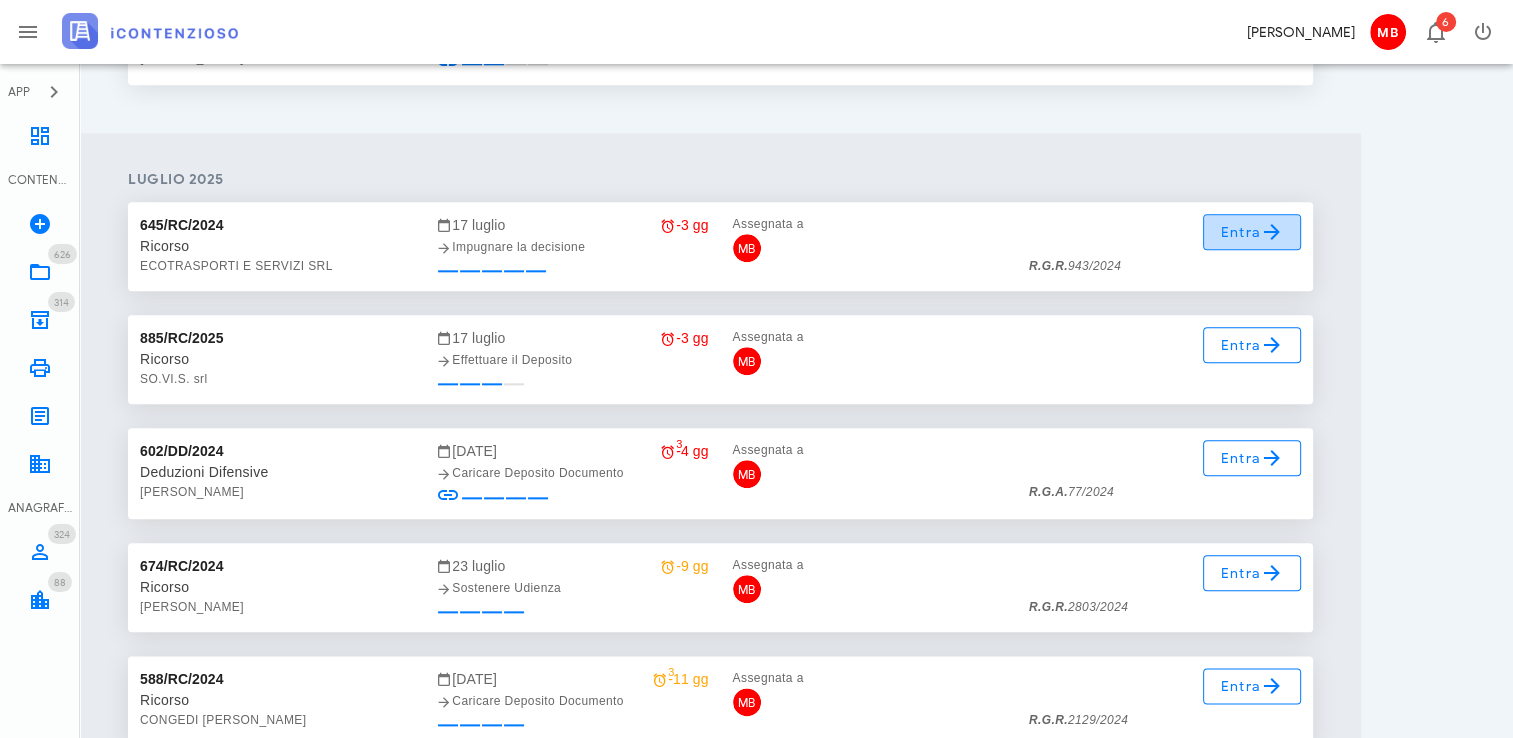click on "Entra" at bounding box center (1252, 232) 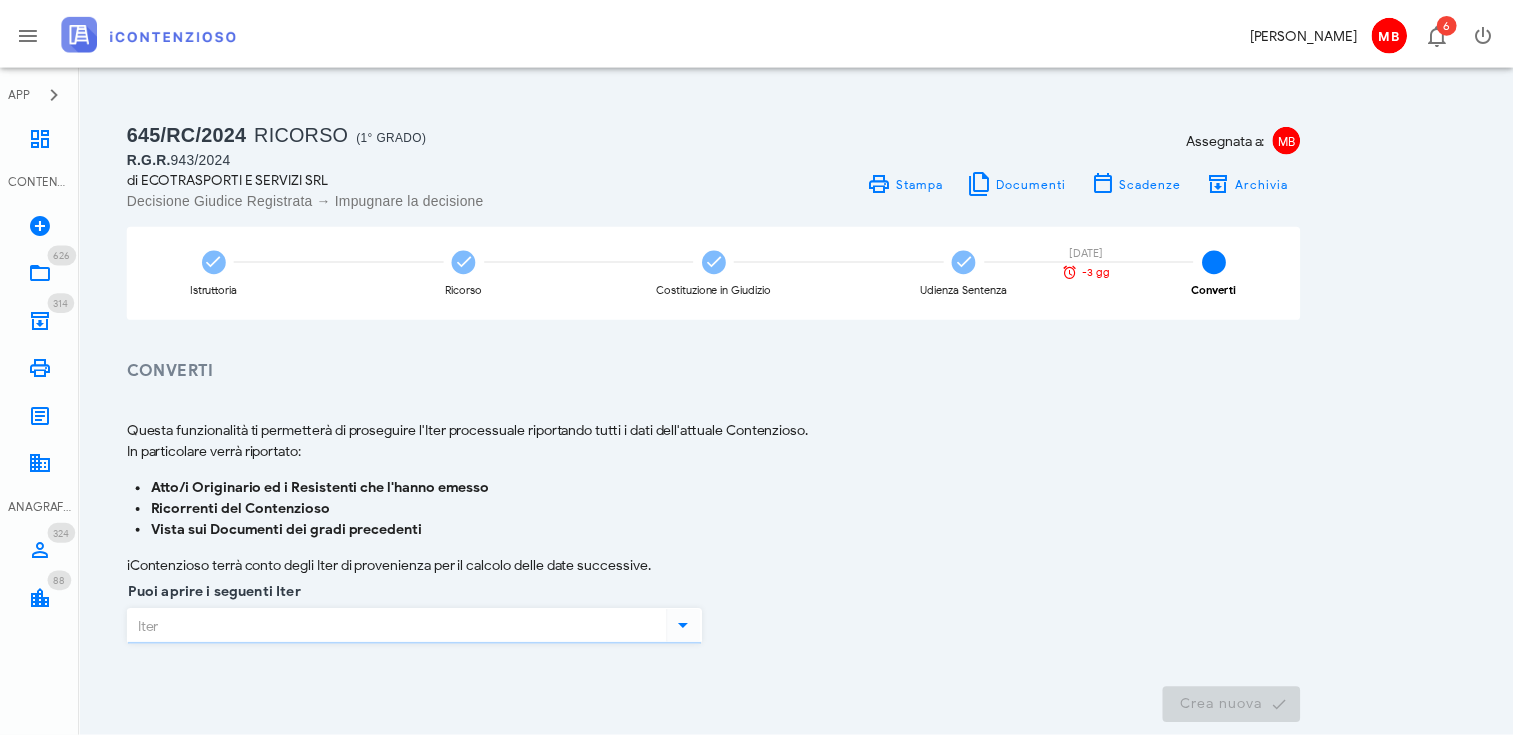 scroll, scrollTop: 0, scrollLeft: 0, axis: both 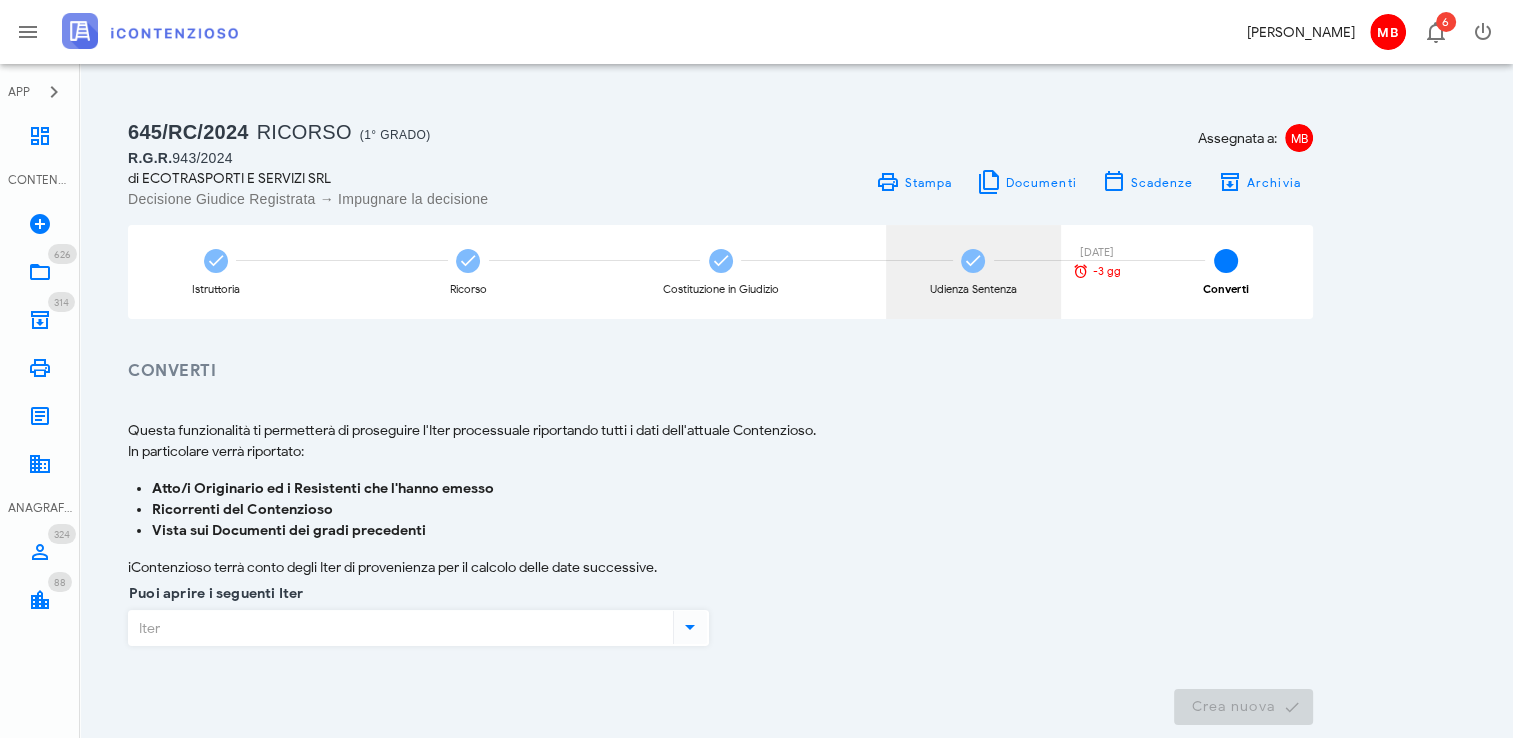 click on "Udienza Sentenza  [DATE]   -3 gg" at bounding box center (973, 272) 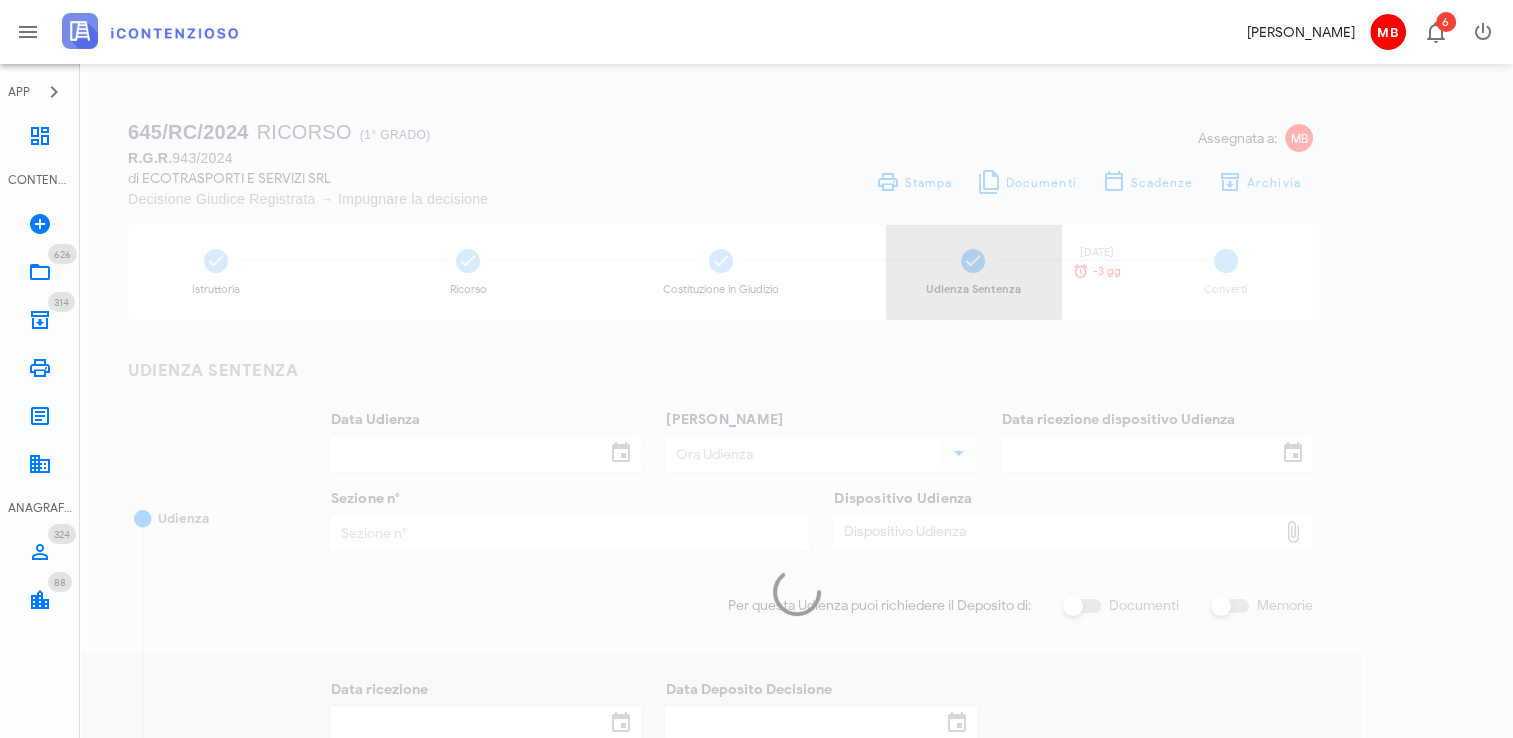 type on "[DATE]" 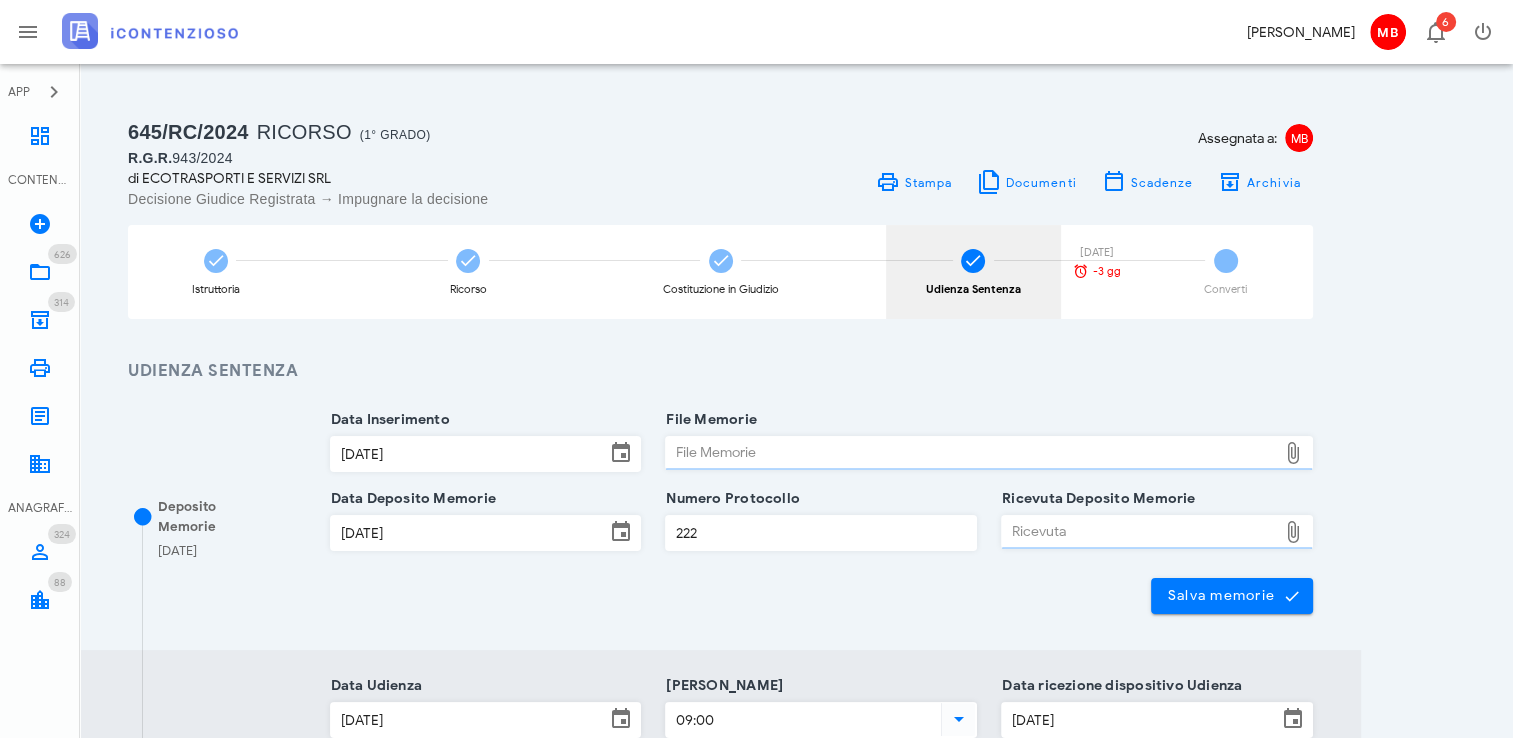 type on "Sentenza" 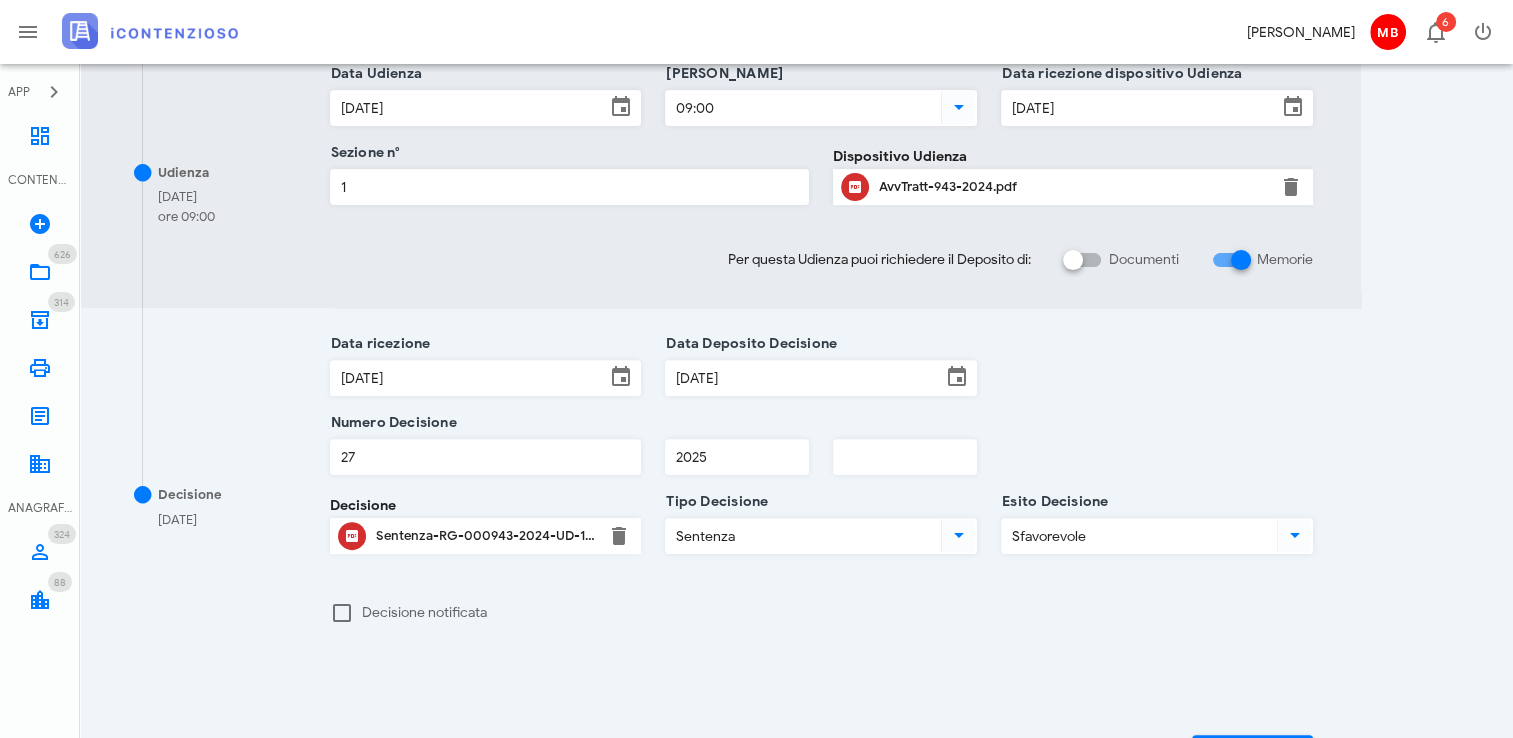 scroll, scrollTop: 760, scrollLeft: 0, axis: vertical 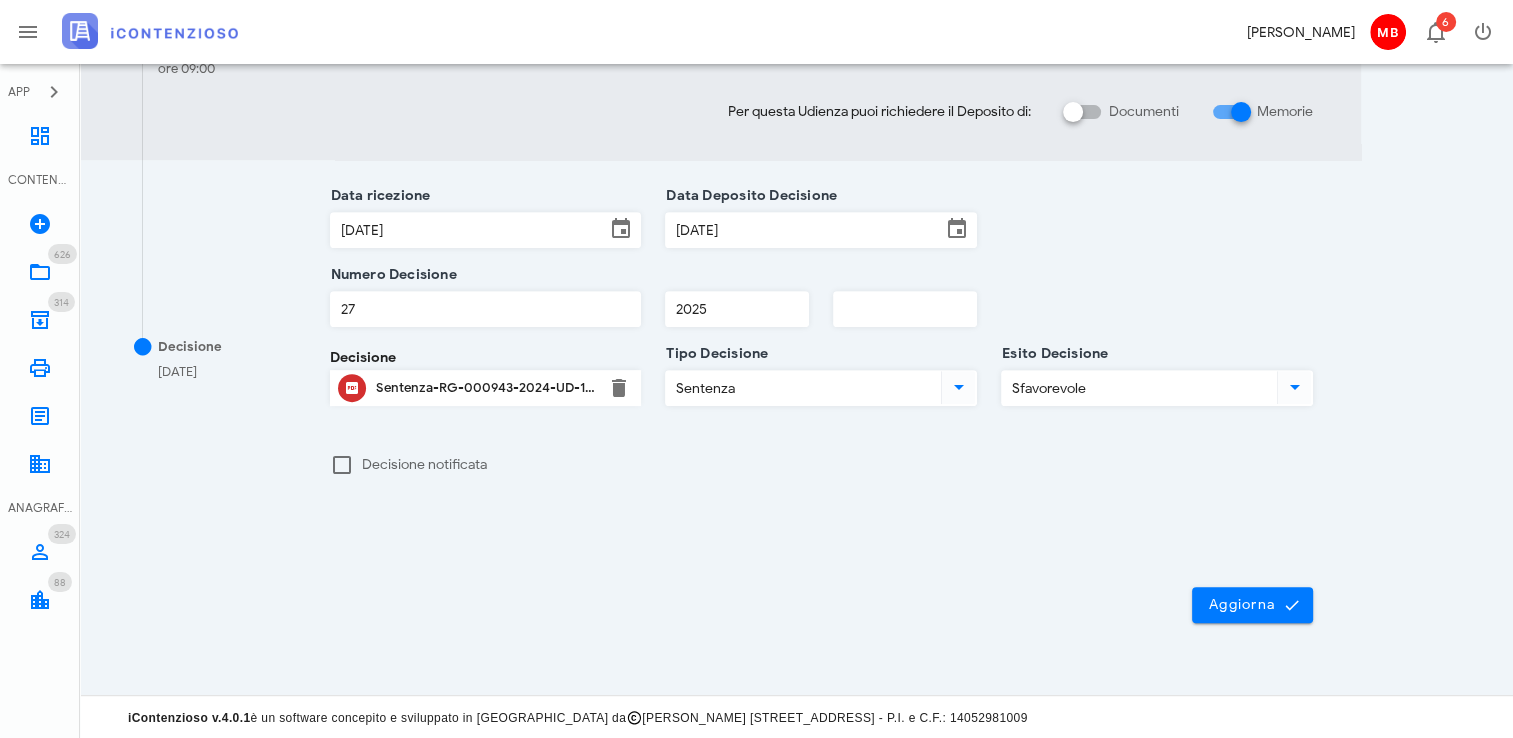 click on "Sentenza-RG-000943-2024-UD-14012025.pdf" at bounding box center (486, 388) 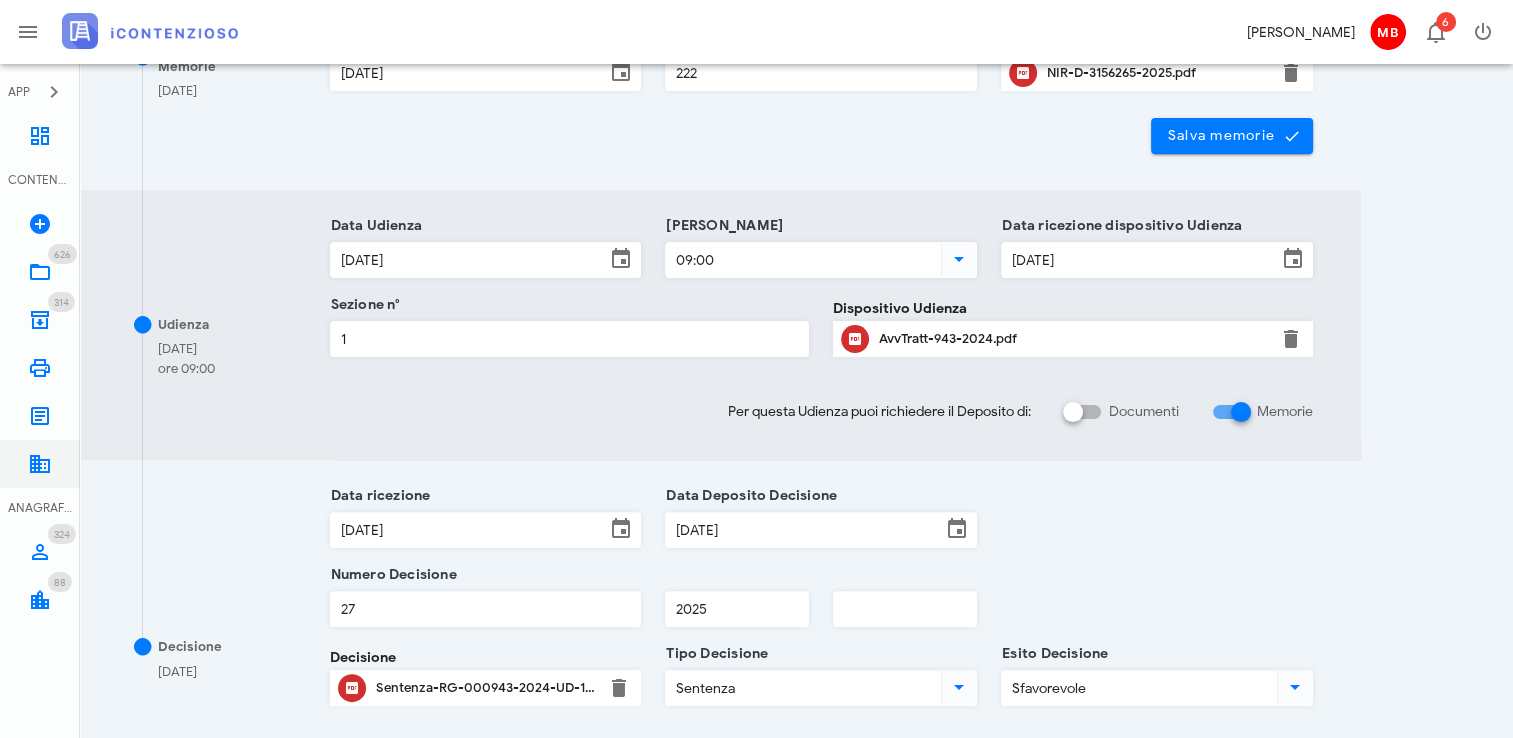scroll, scrollTop: 460, scrollLeft: 0, axis: vertical 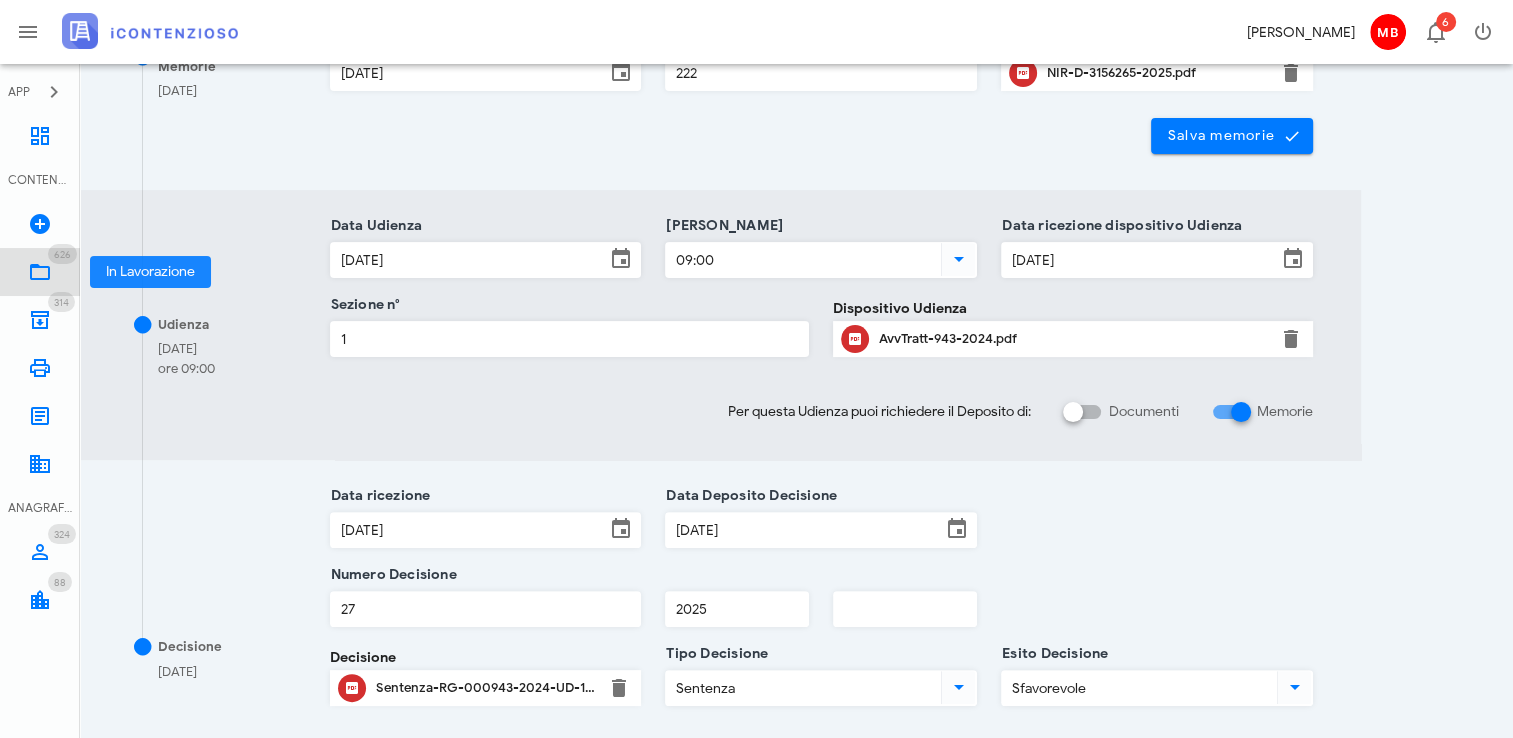 click at bounding box center [40, 272] 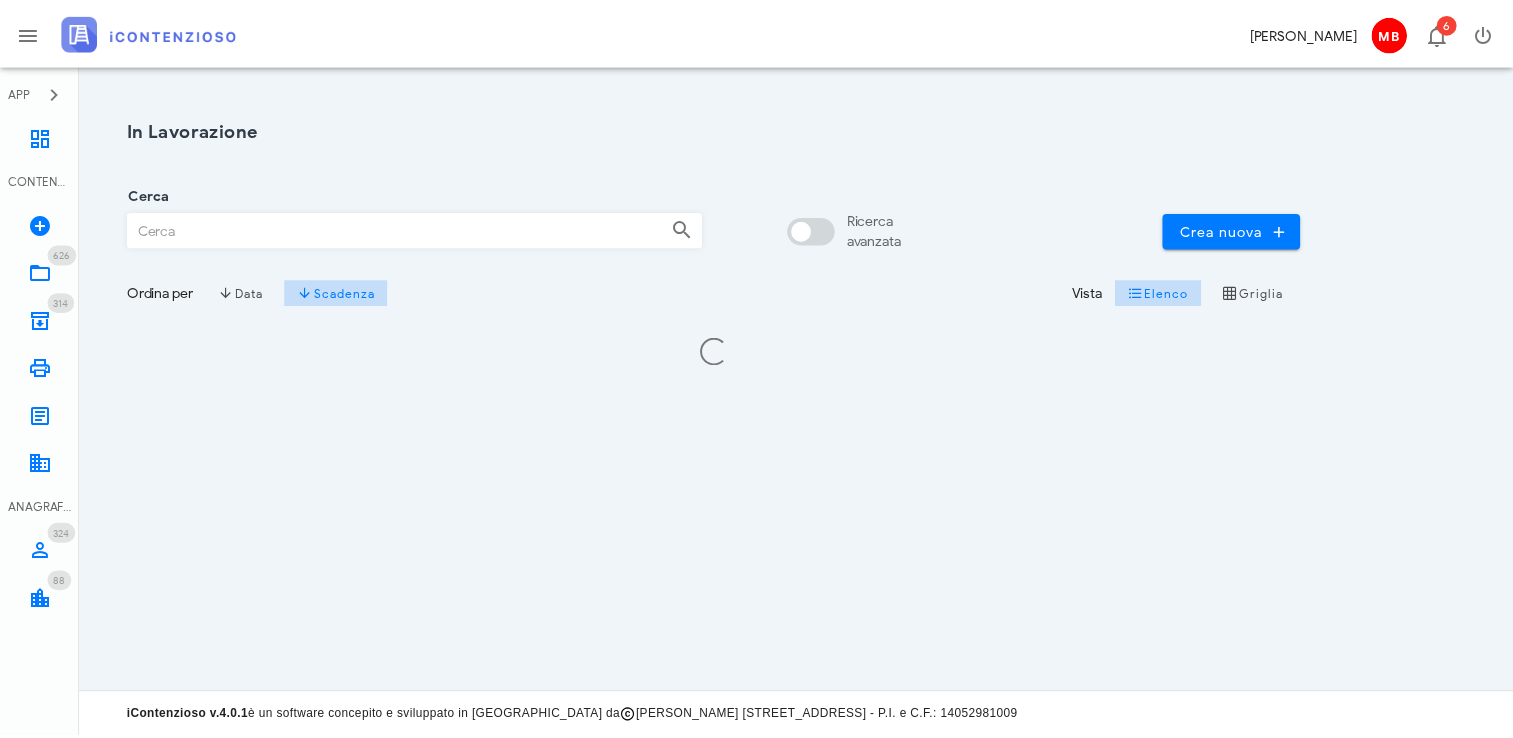 scroll, scrollTop: 0, scrollLeft: 0, axis: both 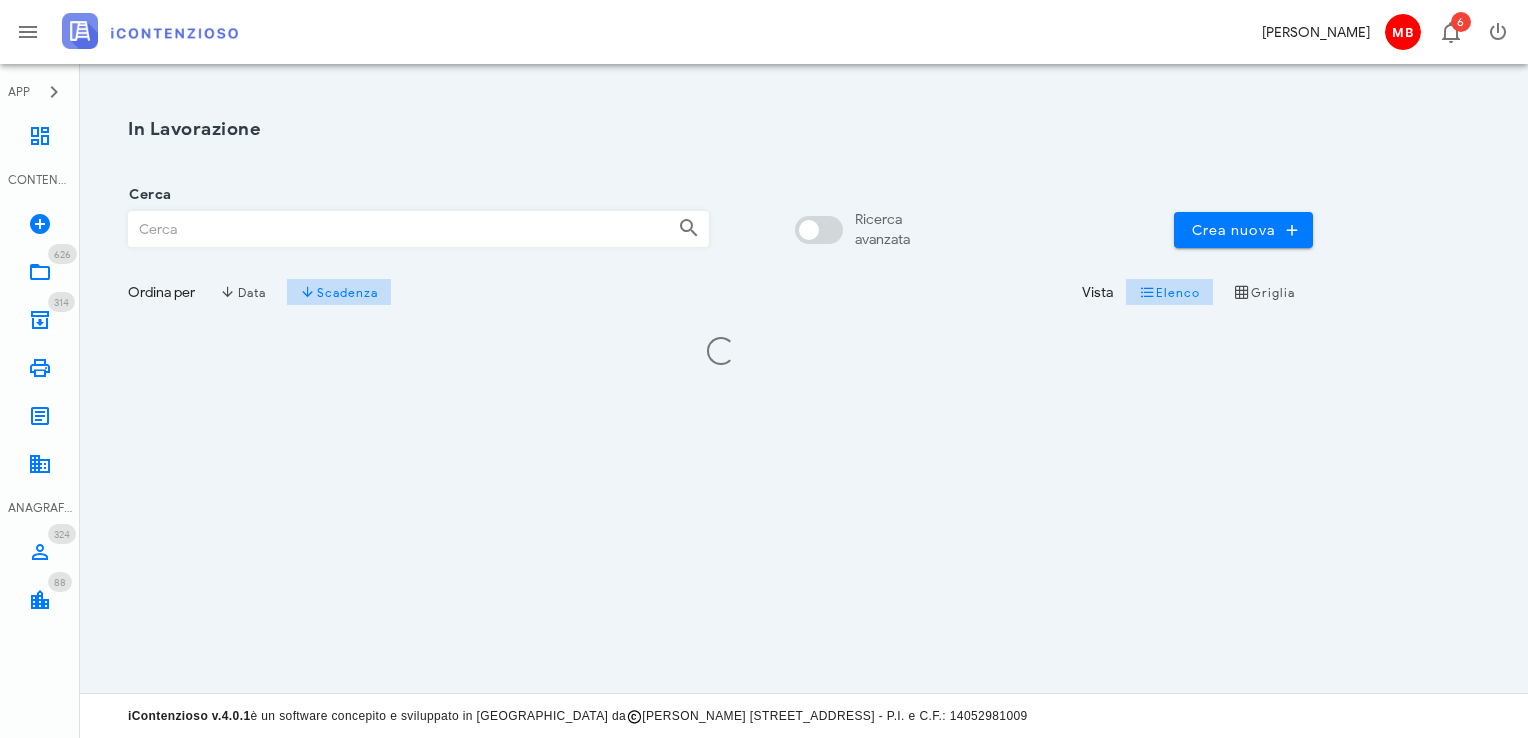 click on "Cerca" at bounding box center (395, 229) 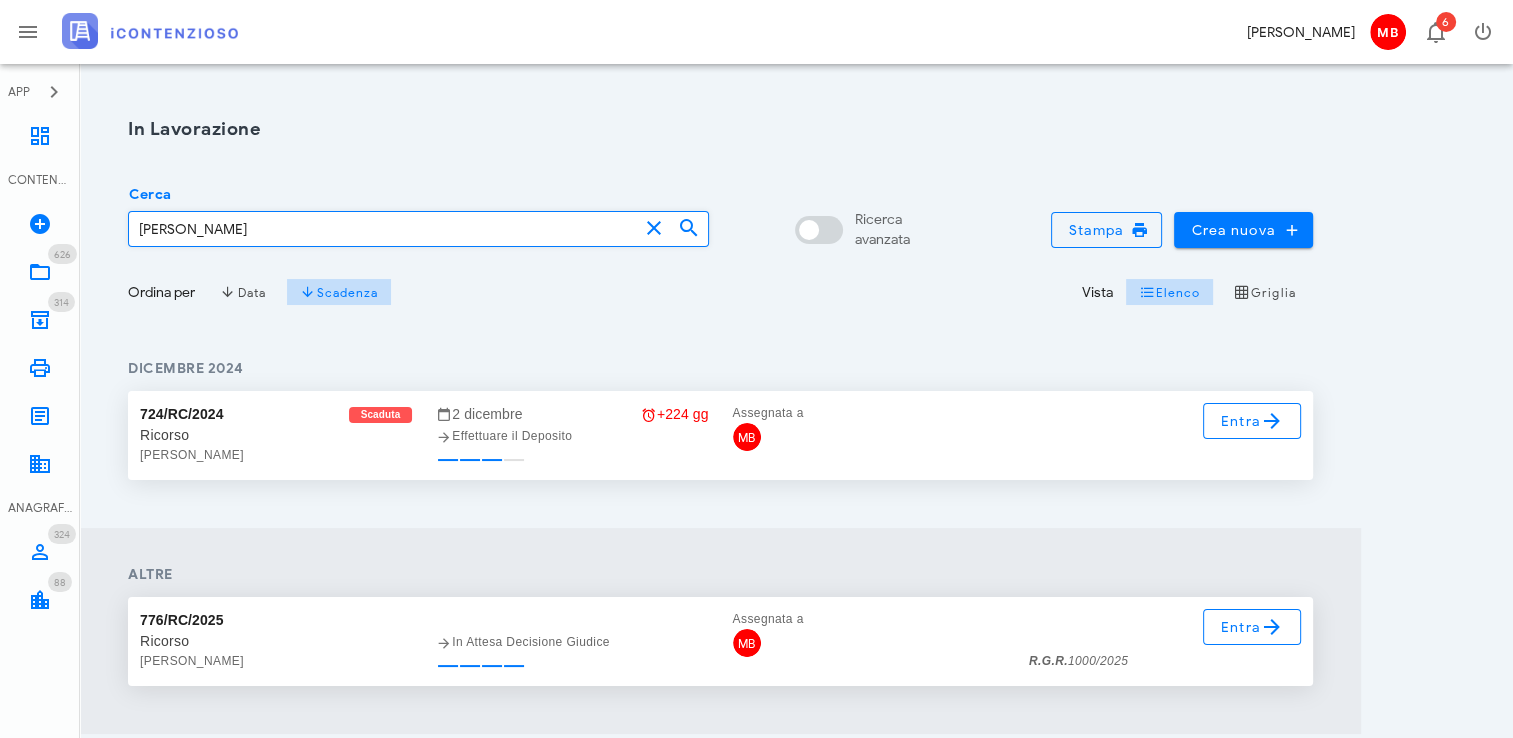 scroll, scrollTop: 76, scrollLeft: 0, axis: vertical 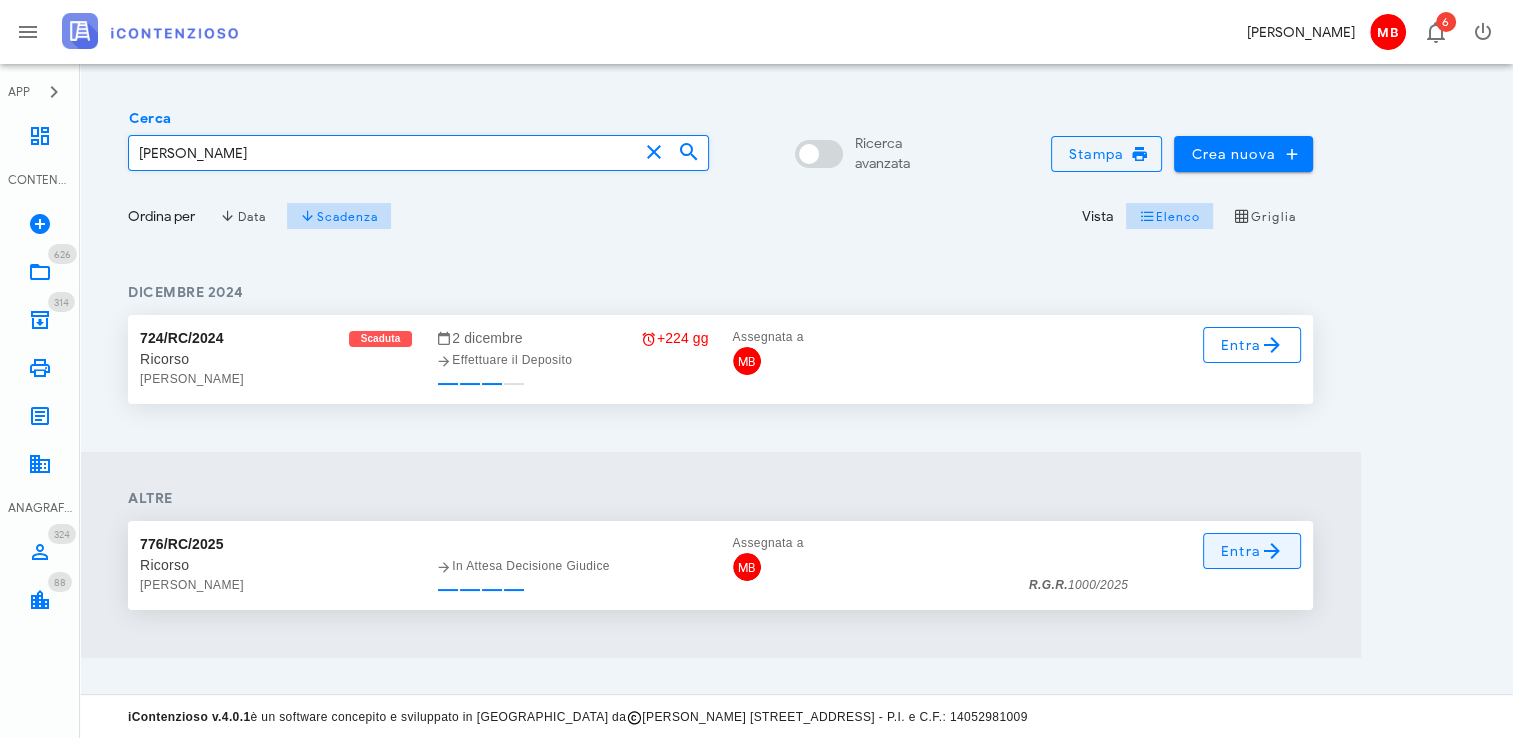 type on "gianfrancesco" 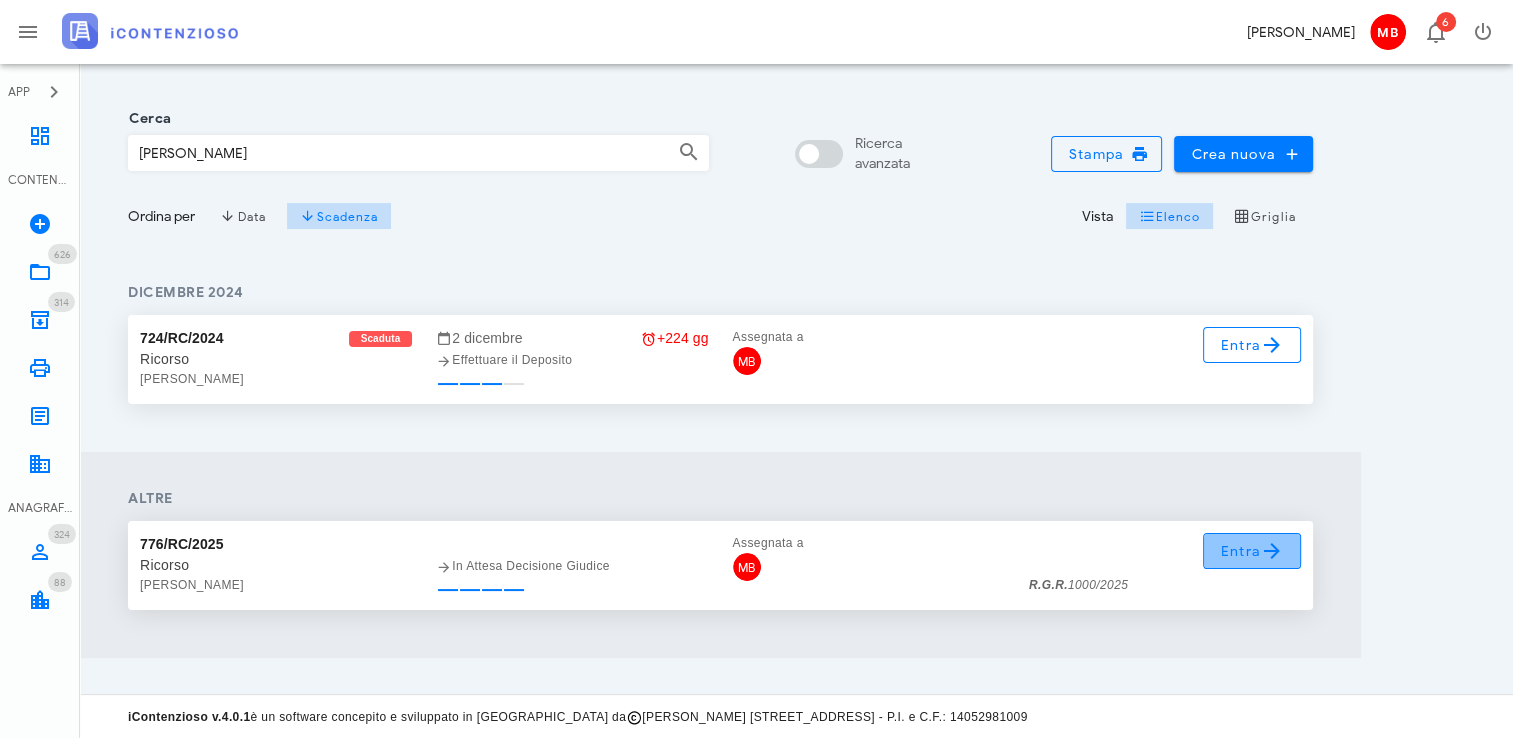 click on "Entra" at bounding box center [1252, 551] 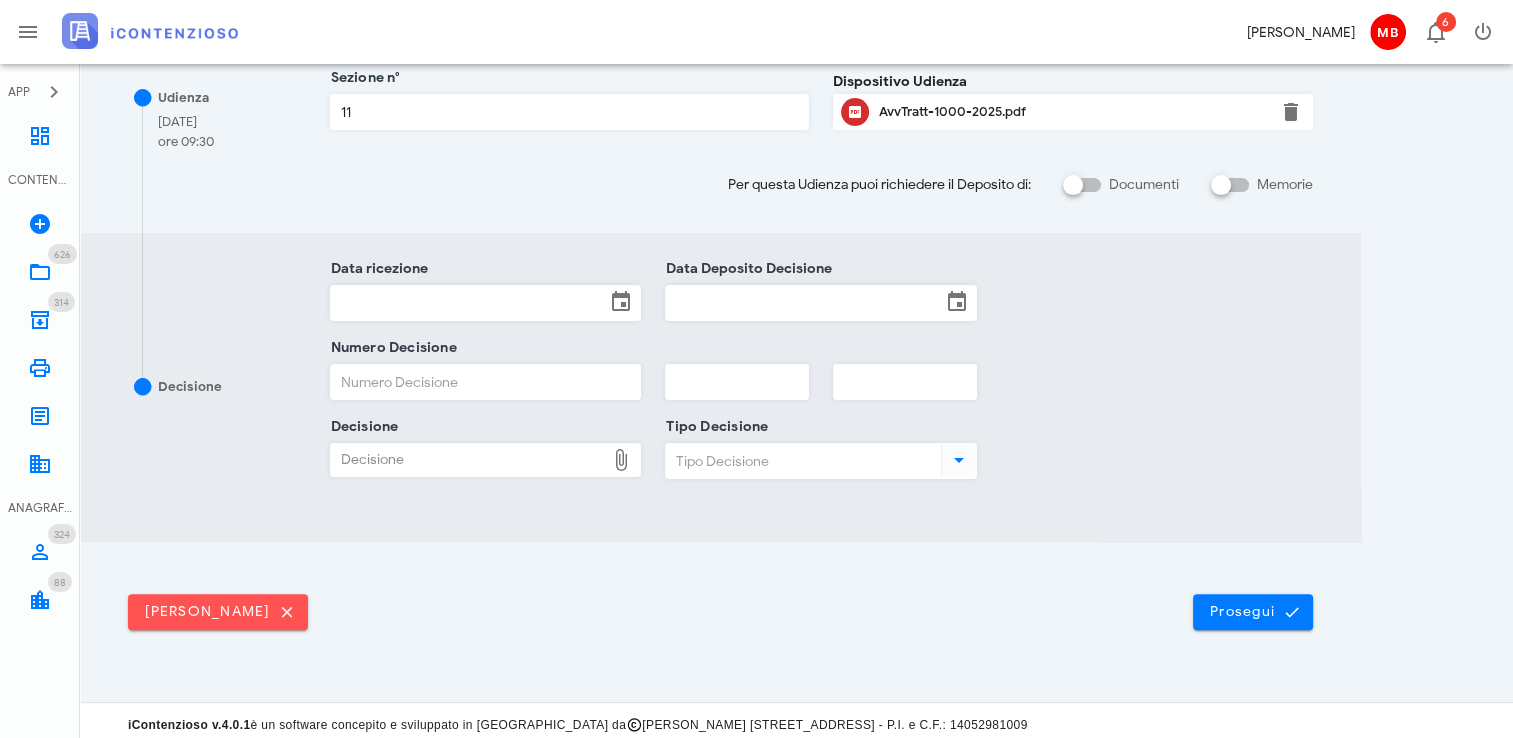scroll, scrollTop: 427, scrollLeft: 0, axis: vertical 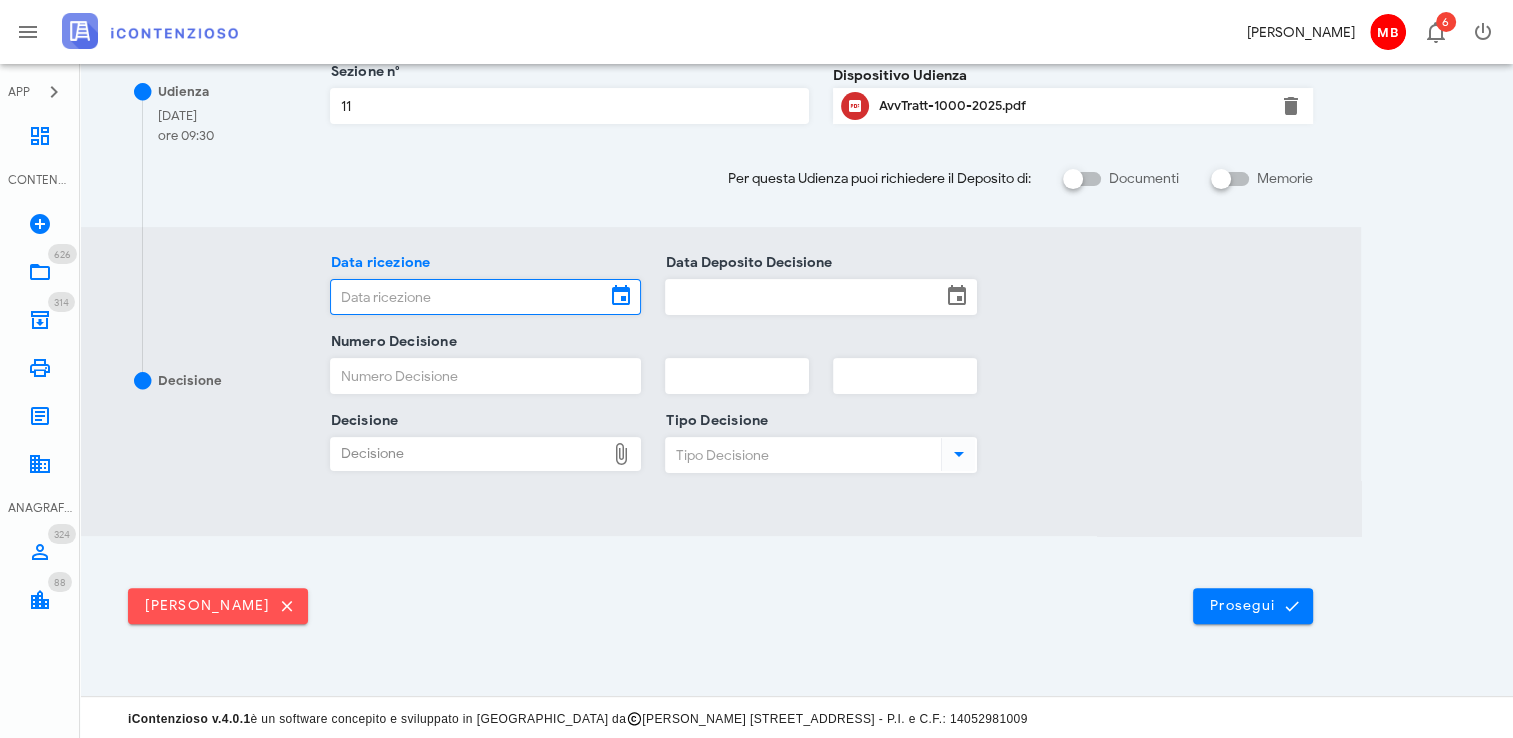click on "Data ricezione" at bounding box center (468, 297) 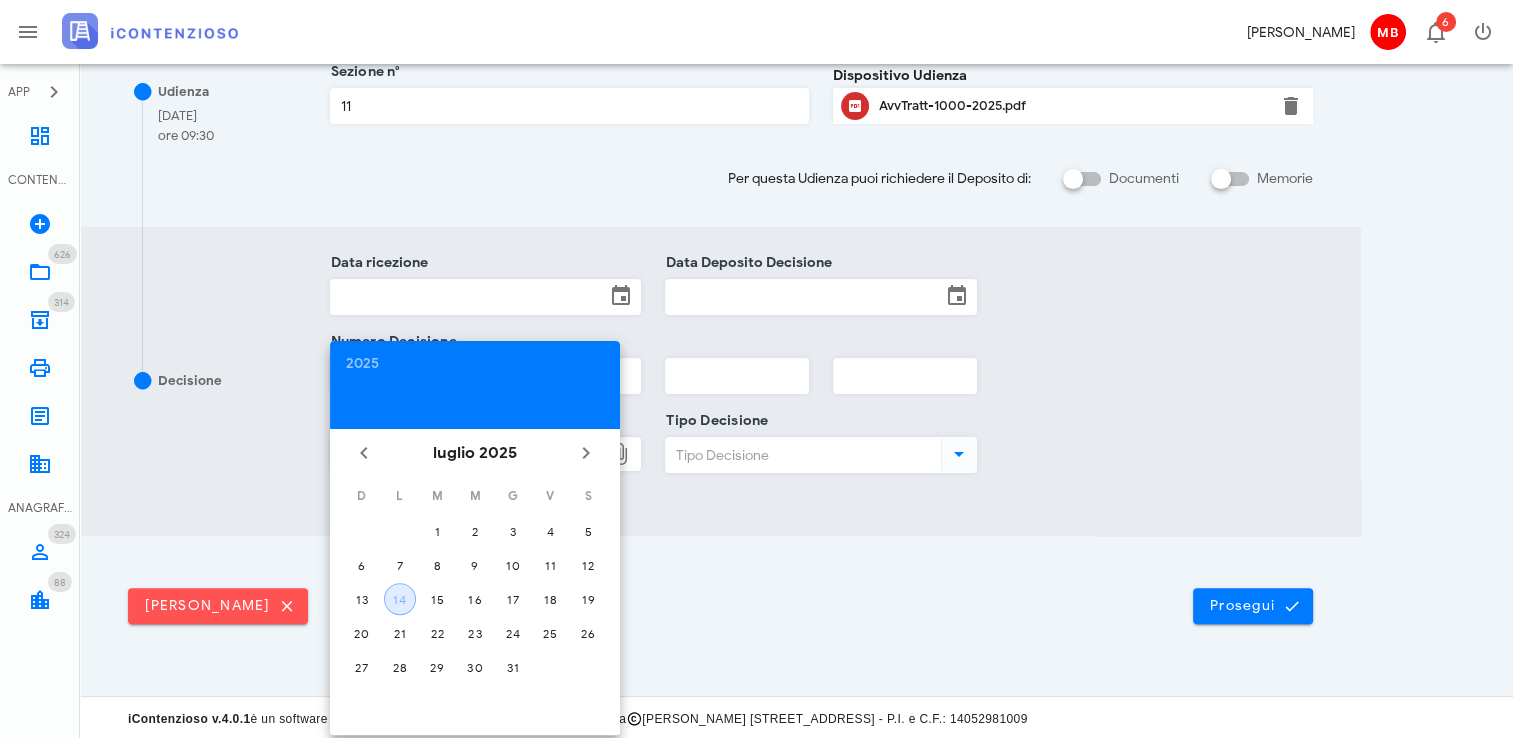 click on "14" at bounding box center [400, 599] 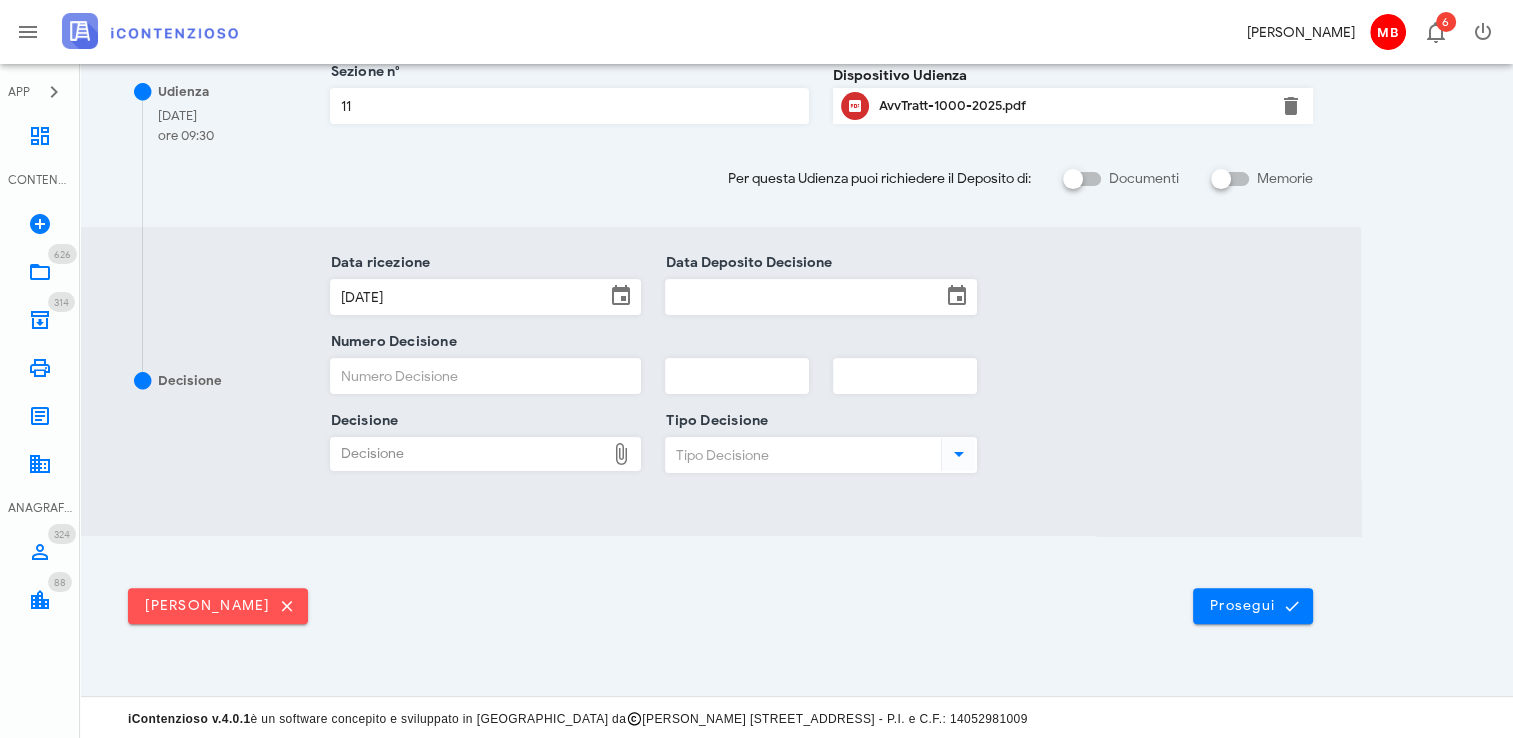 click on "Data Deposito Decisione" at bounding box center [803, 297] 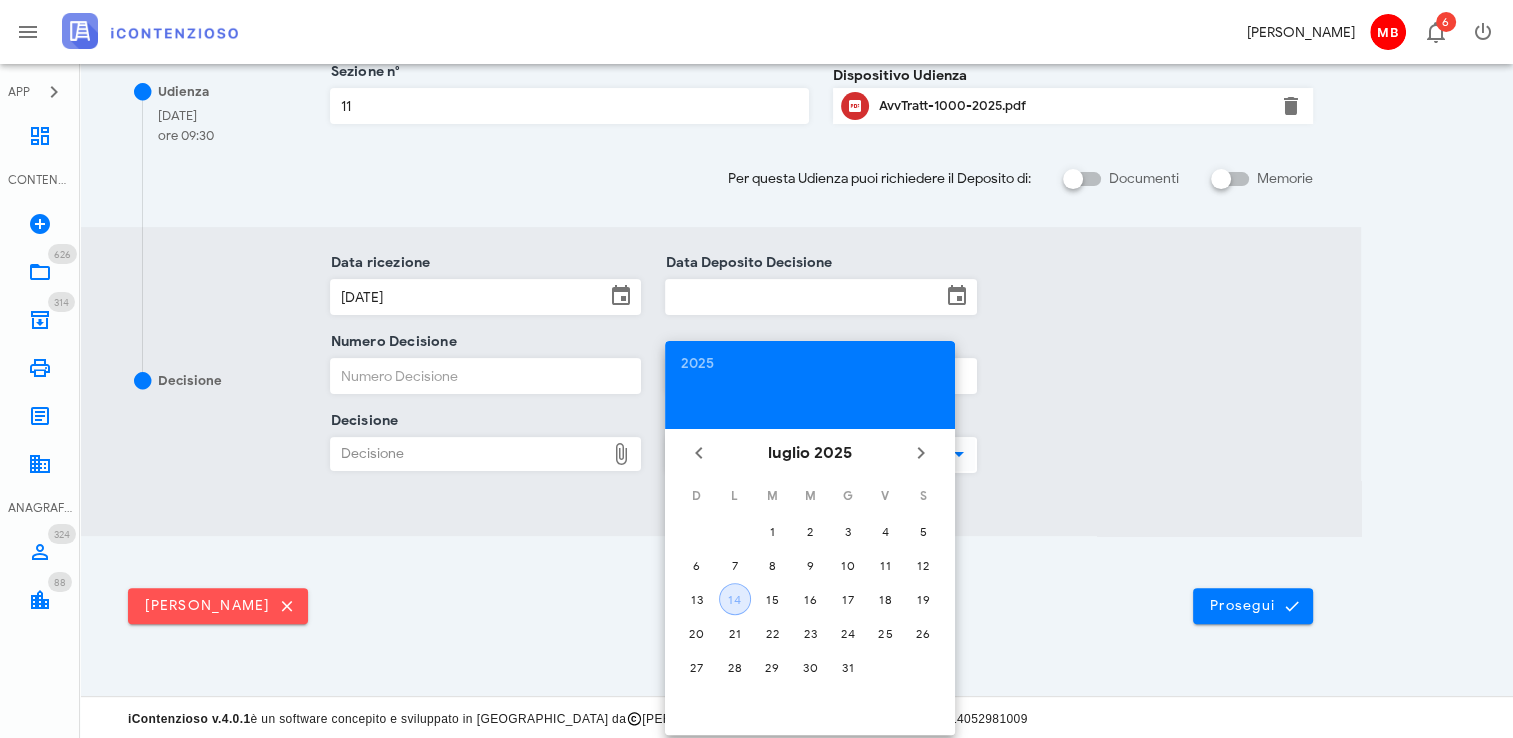 click on "14" at bounding box center [735, 599] 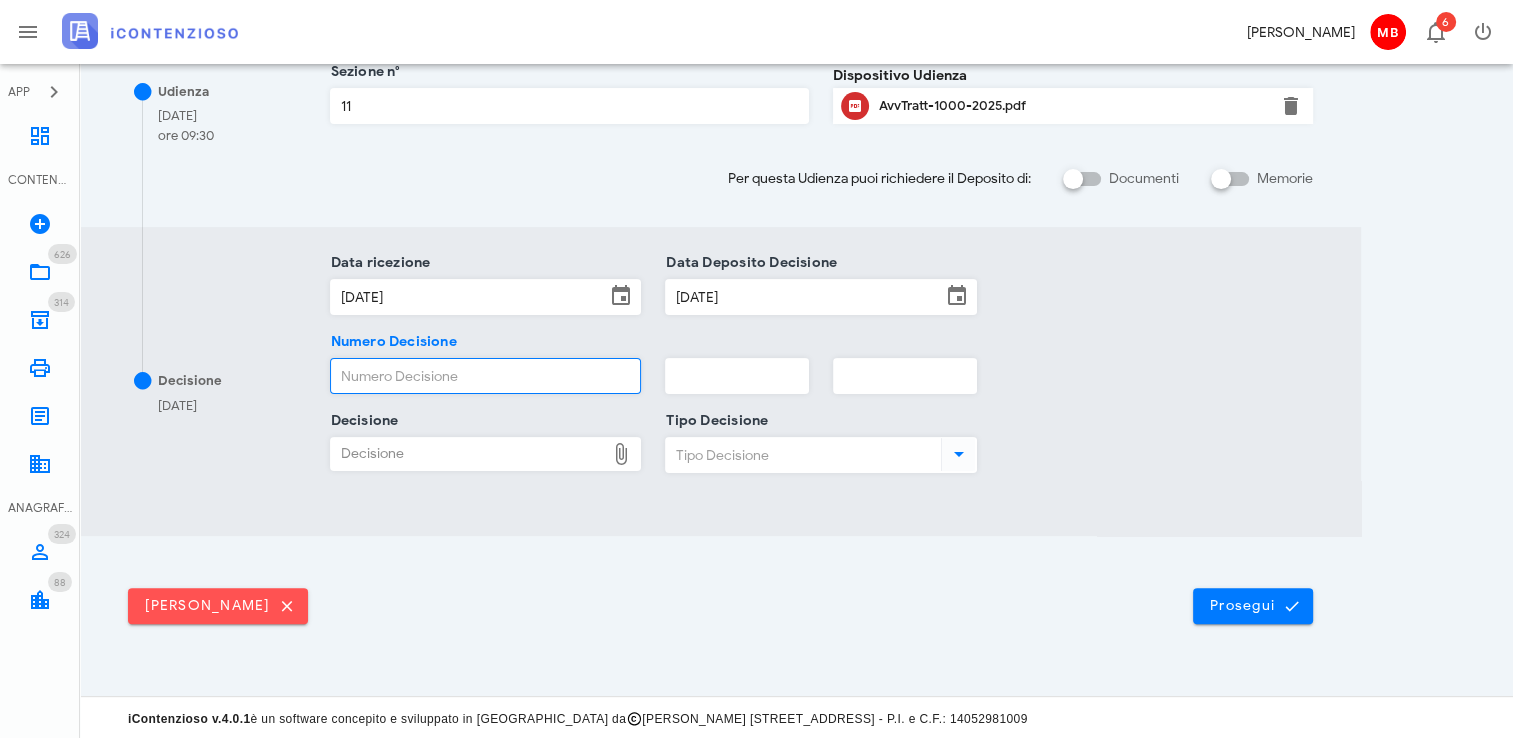 click on "Numero Decisione" at bounding box center (486, 376) 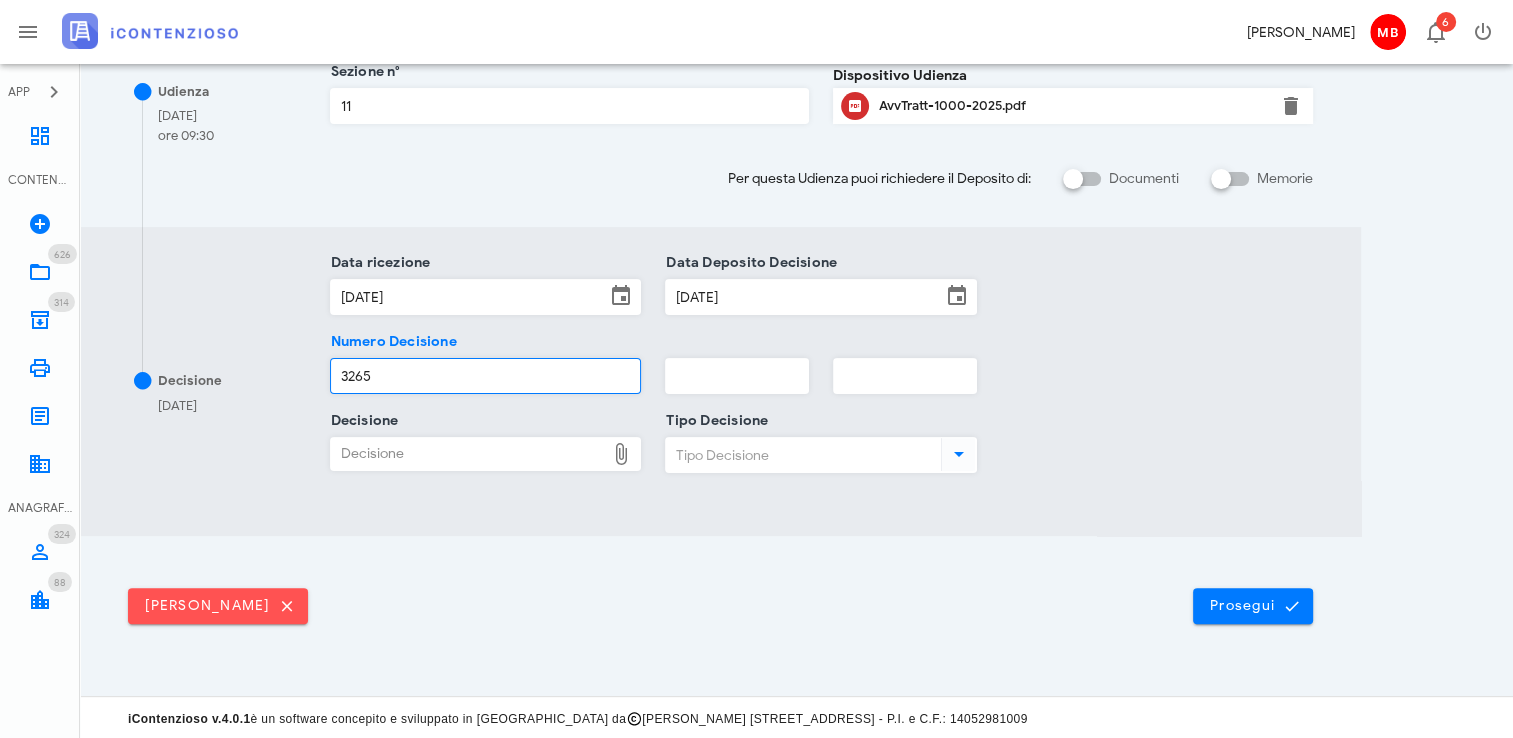 type on "3265" 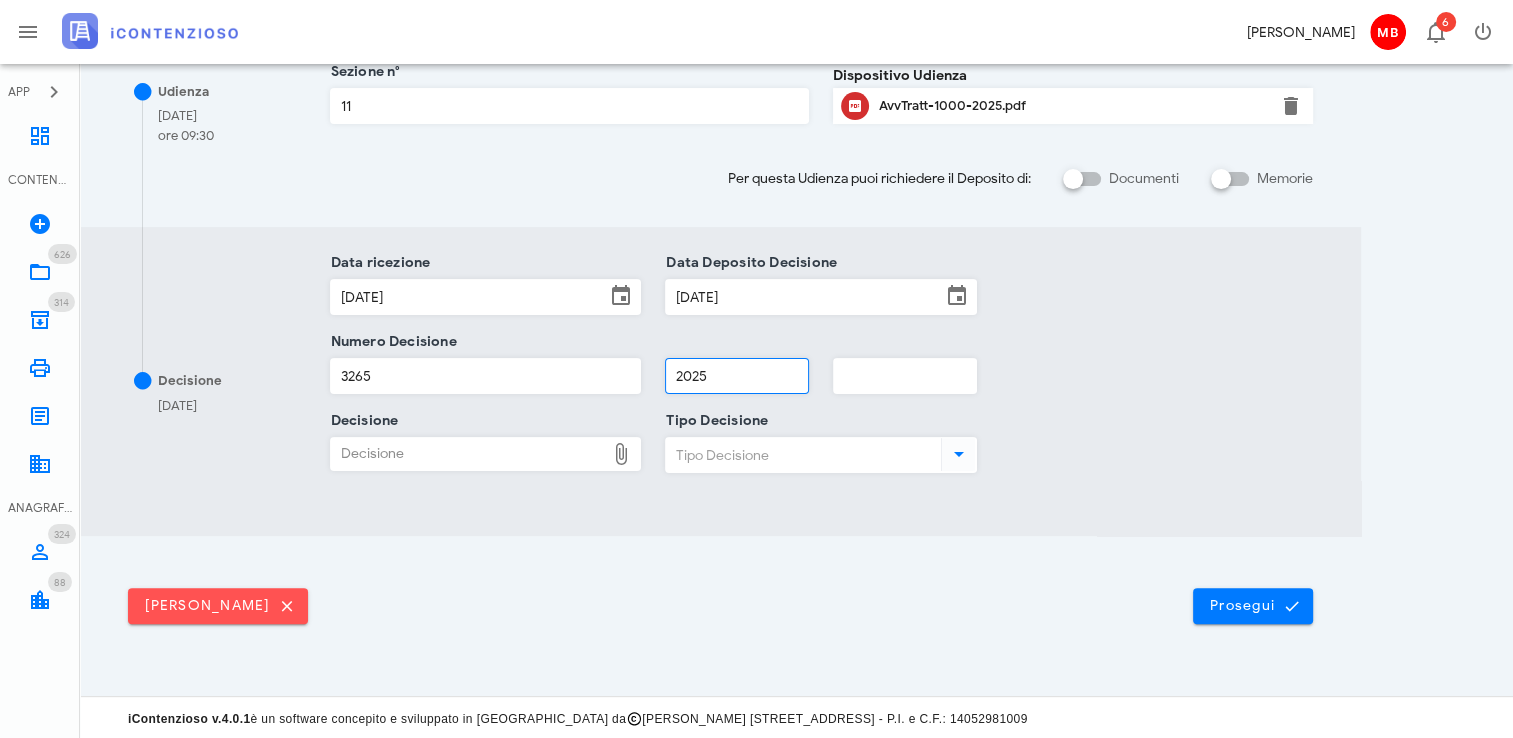 type on "2025" 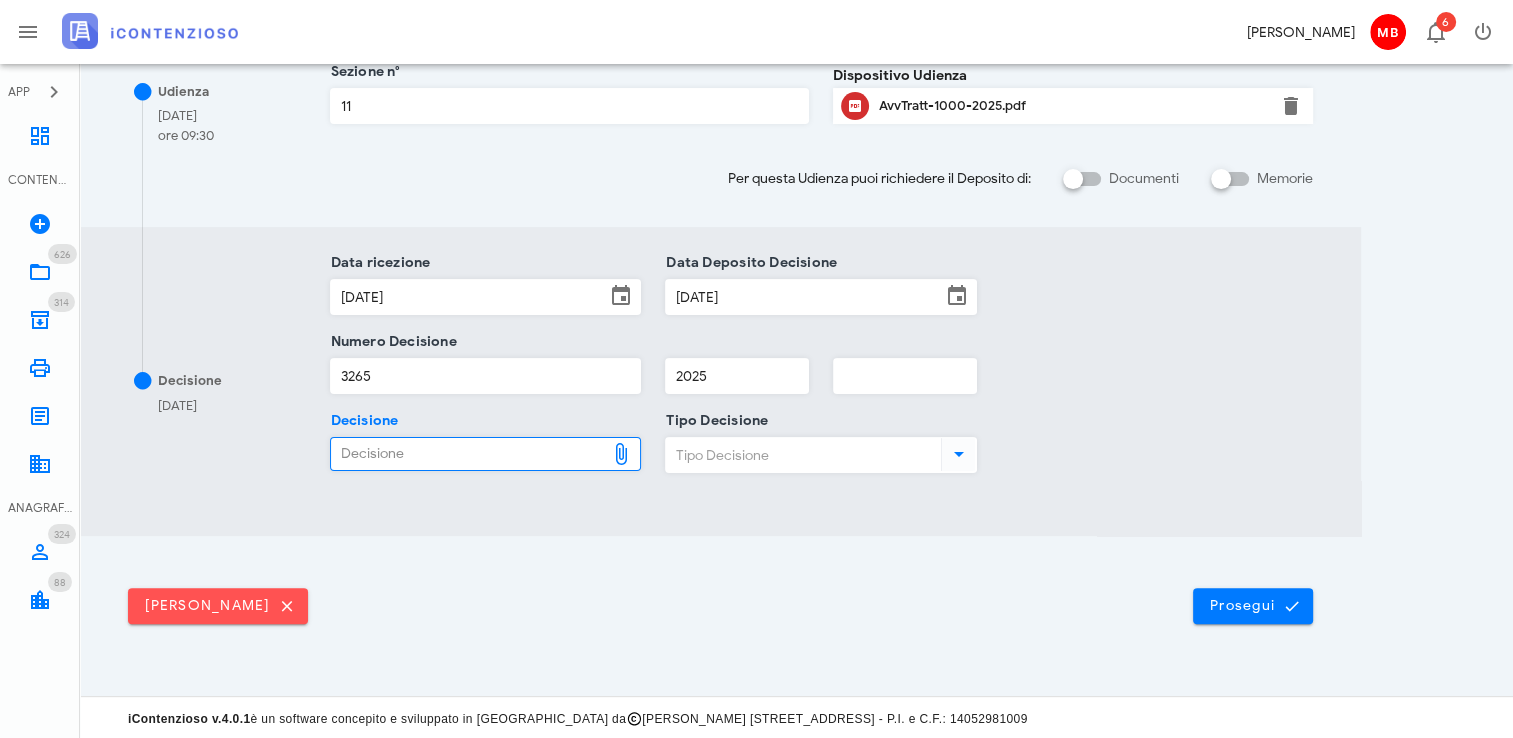 type on "C:\fakepath\Sentenza_RG_001000_2025_UD_11062025.pdf" 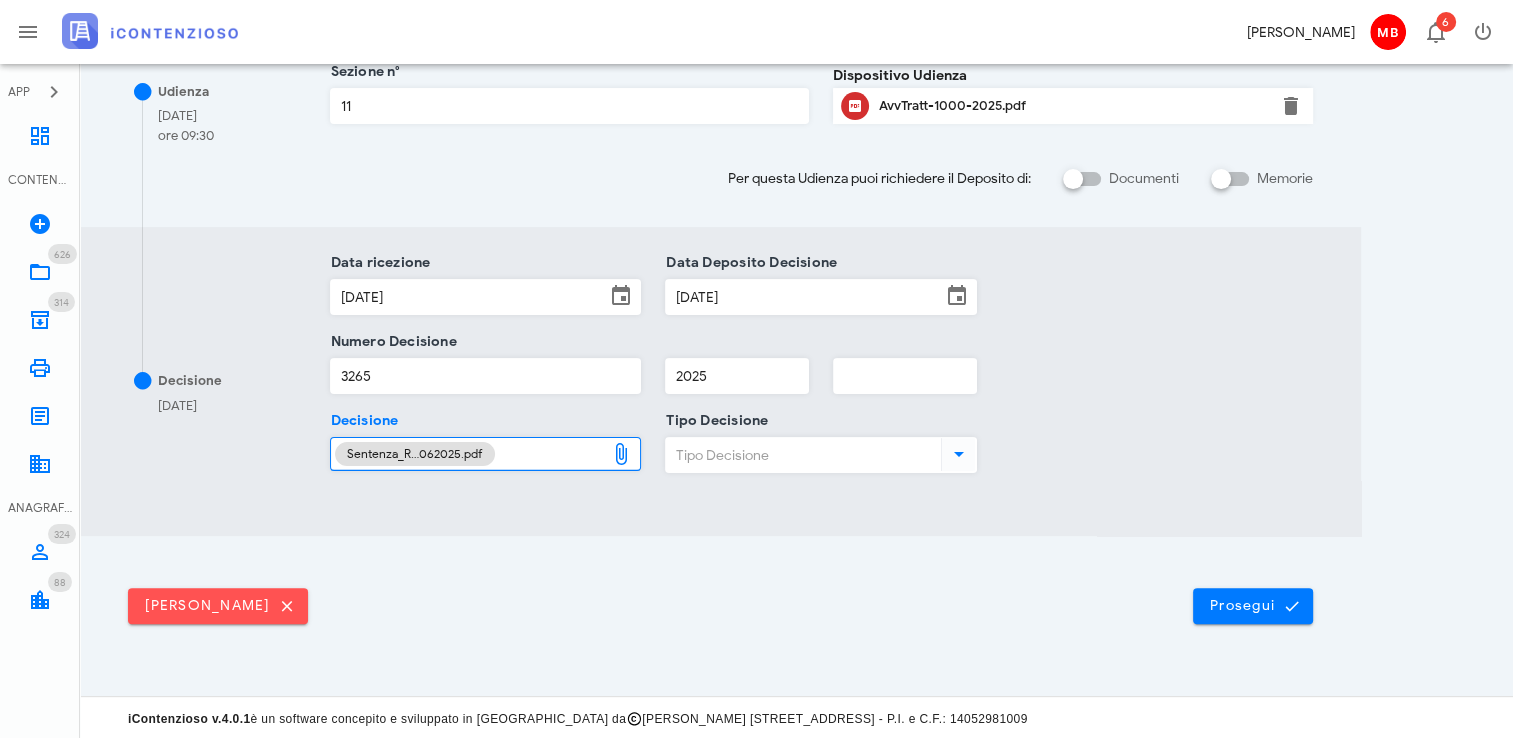 click on "Tipo Decisione" at bounding box center (801, 455) 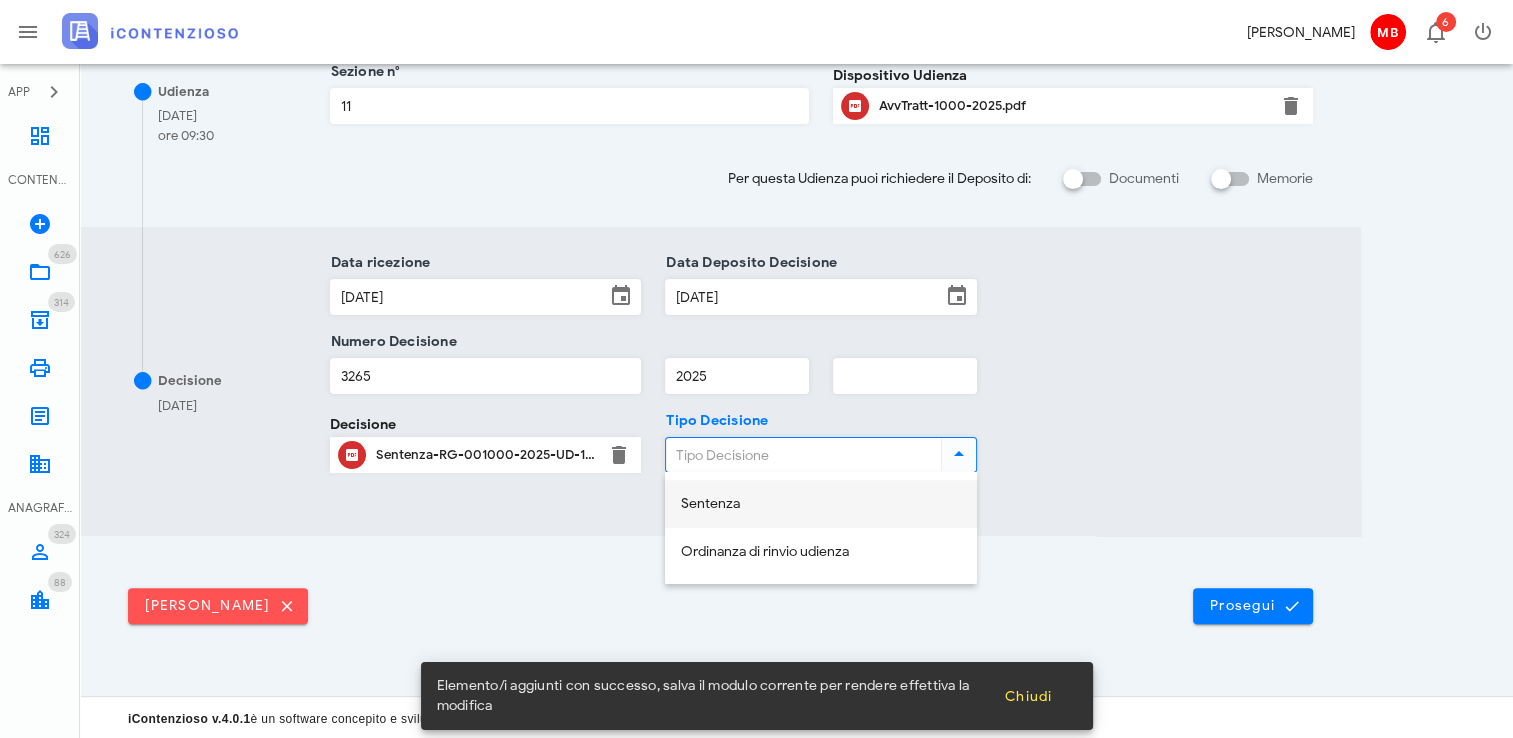 click on "Sentenza" at bounding box center (821, 504) 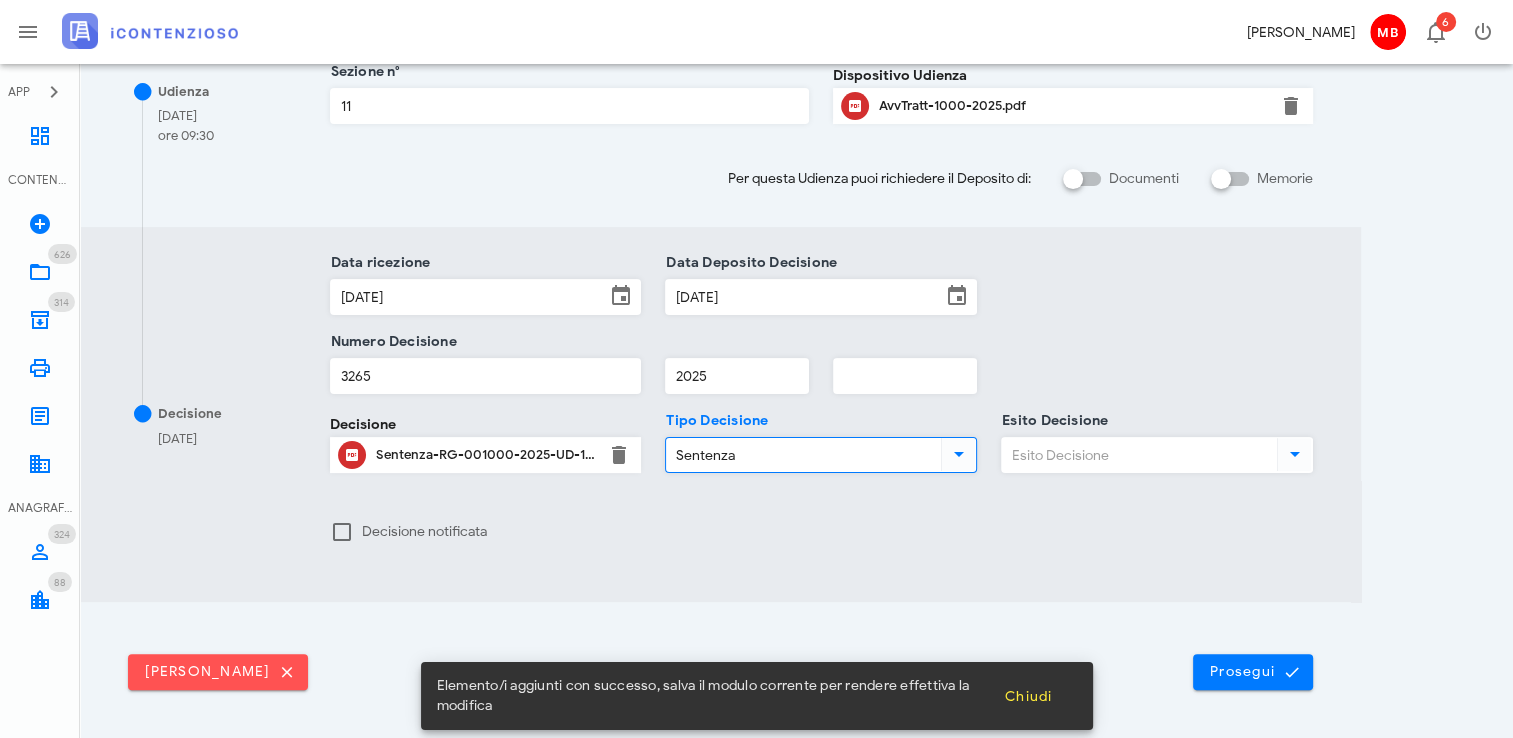 click on "Esito Decisione" at bounding box center [1137, 455] 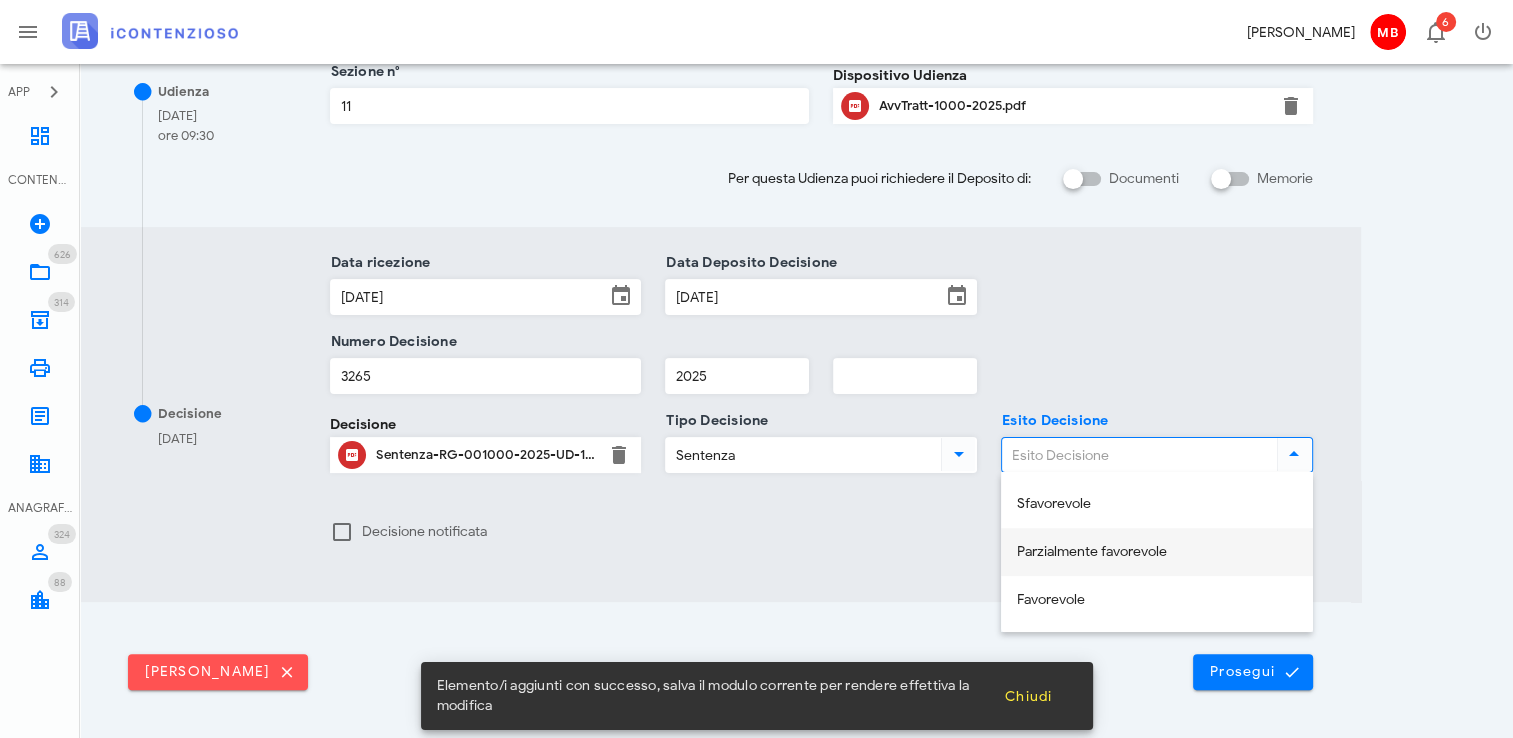 click on "Parzialmente favorevole" at bounding box center [1157, 552] 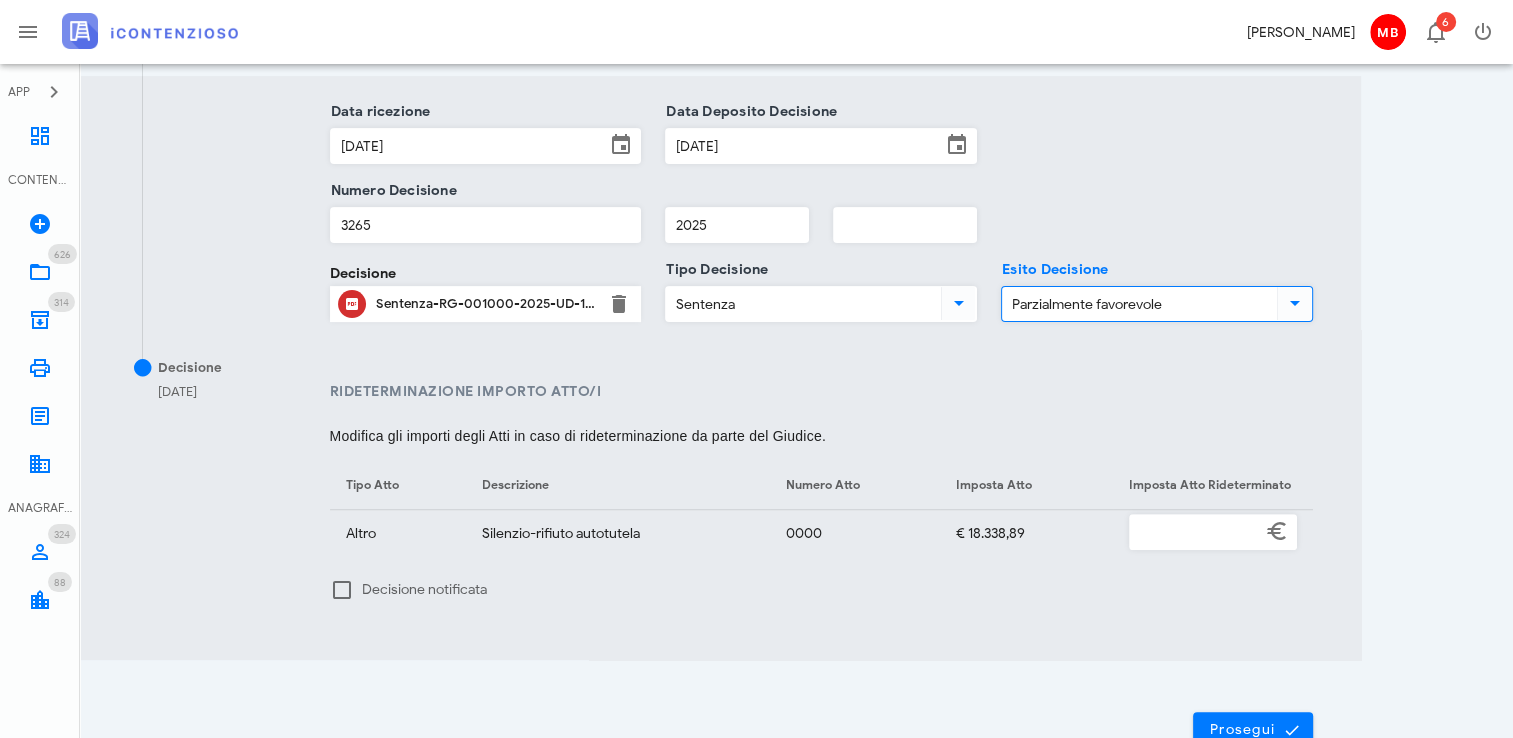 scroll, scrollTop: 703, scrollLeft: 0, axis: vertical 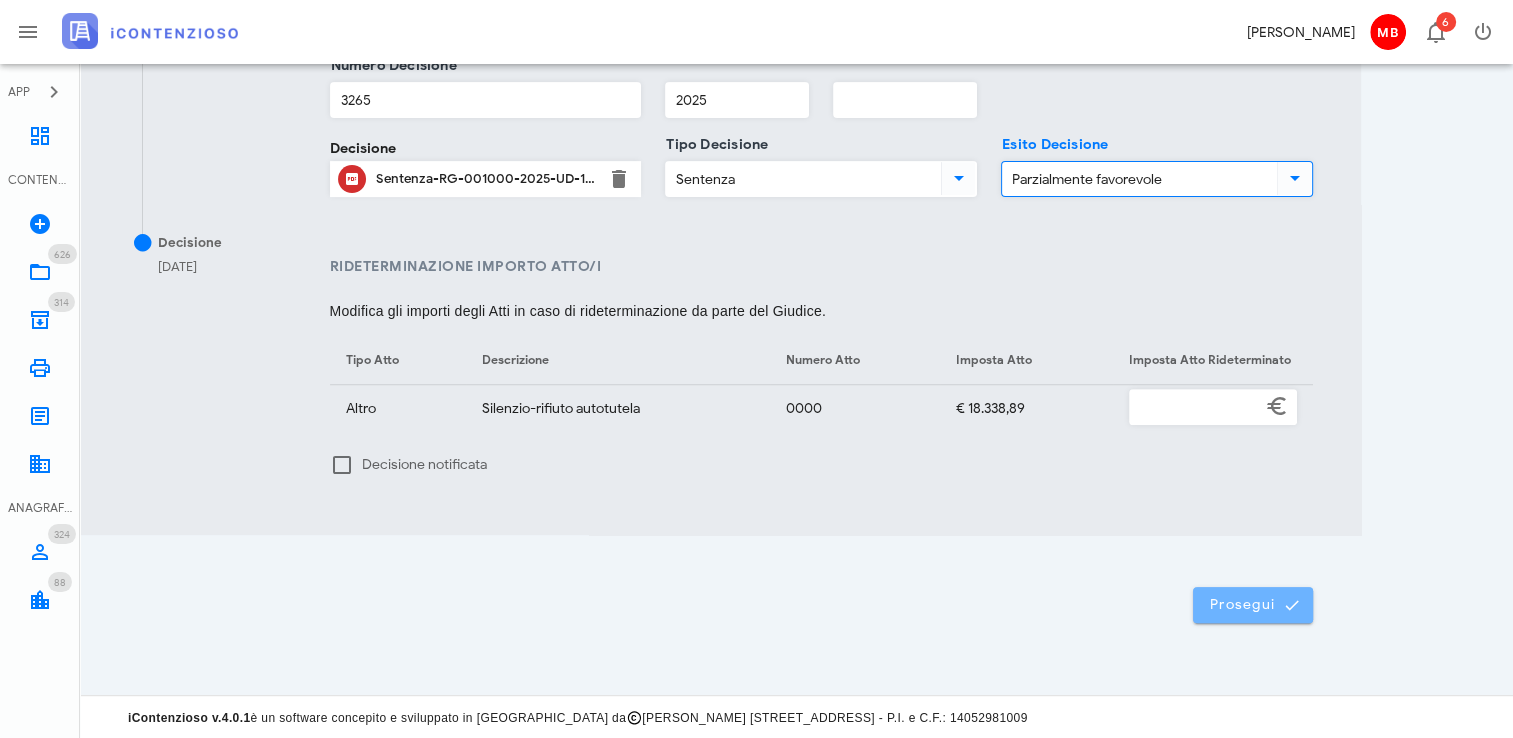 click on "Prosegui" at bounding box center (1253, 605) 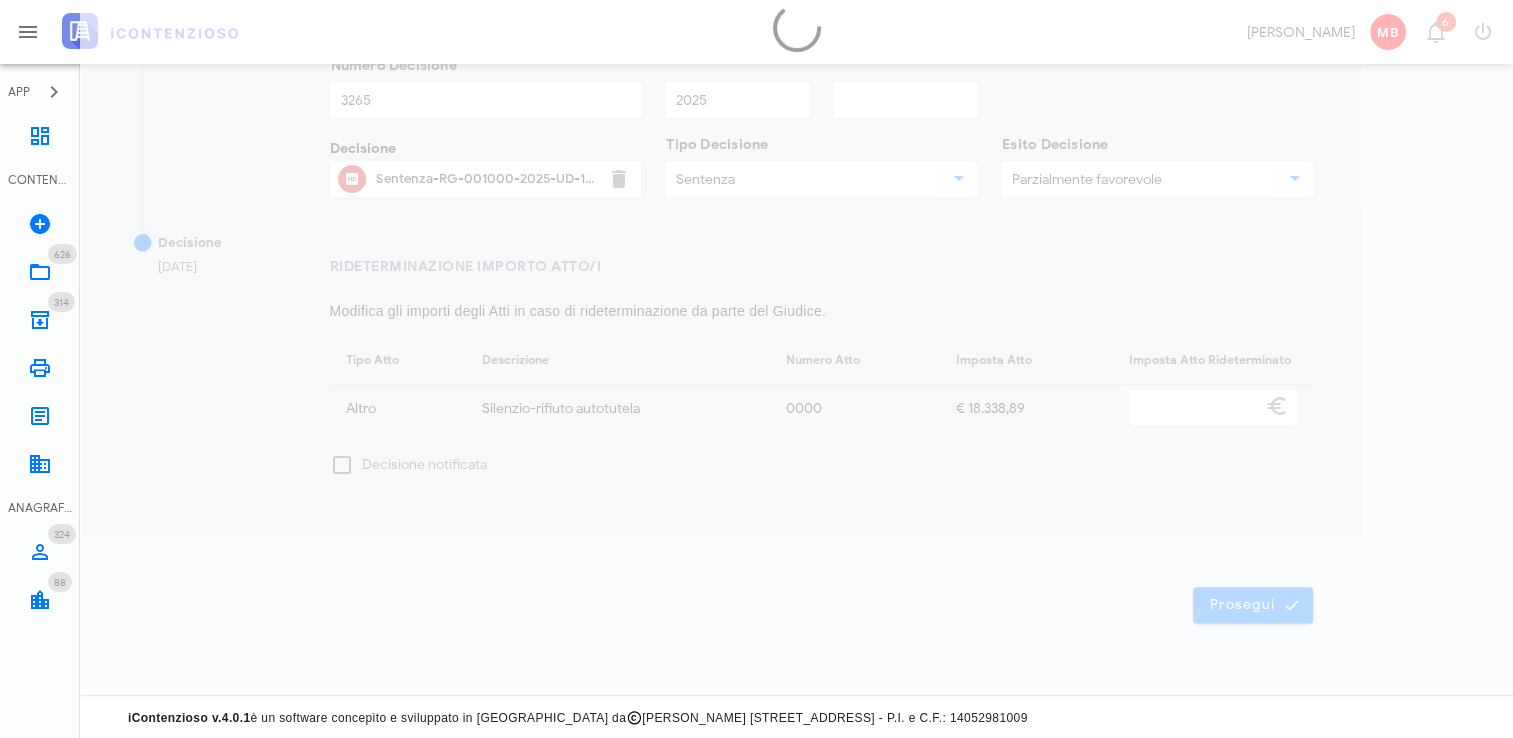 scroll, scrollTop: 0, scrollLeft: 0, axis: both 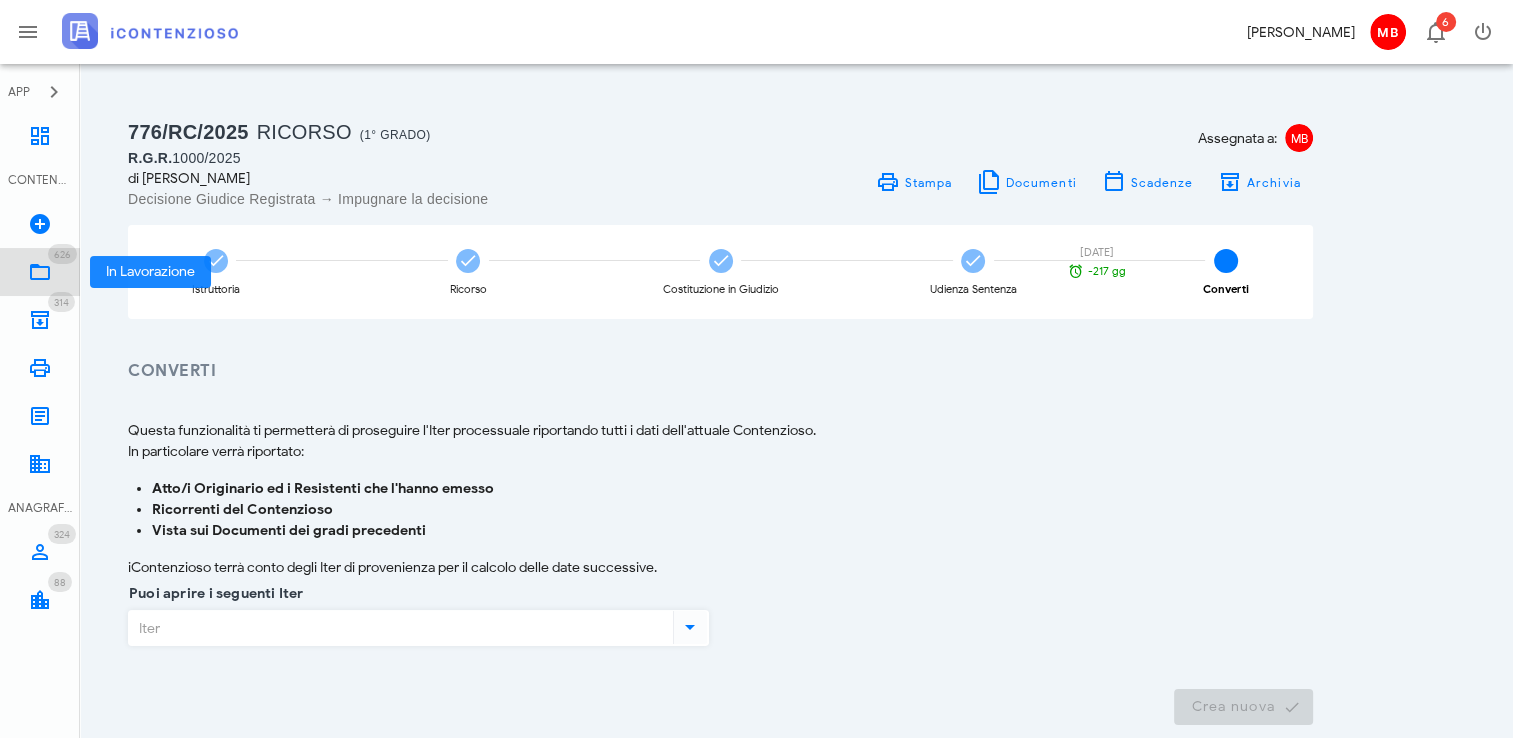 click at bounding box center (40, 272) 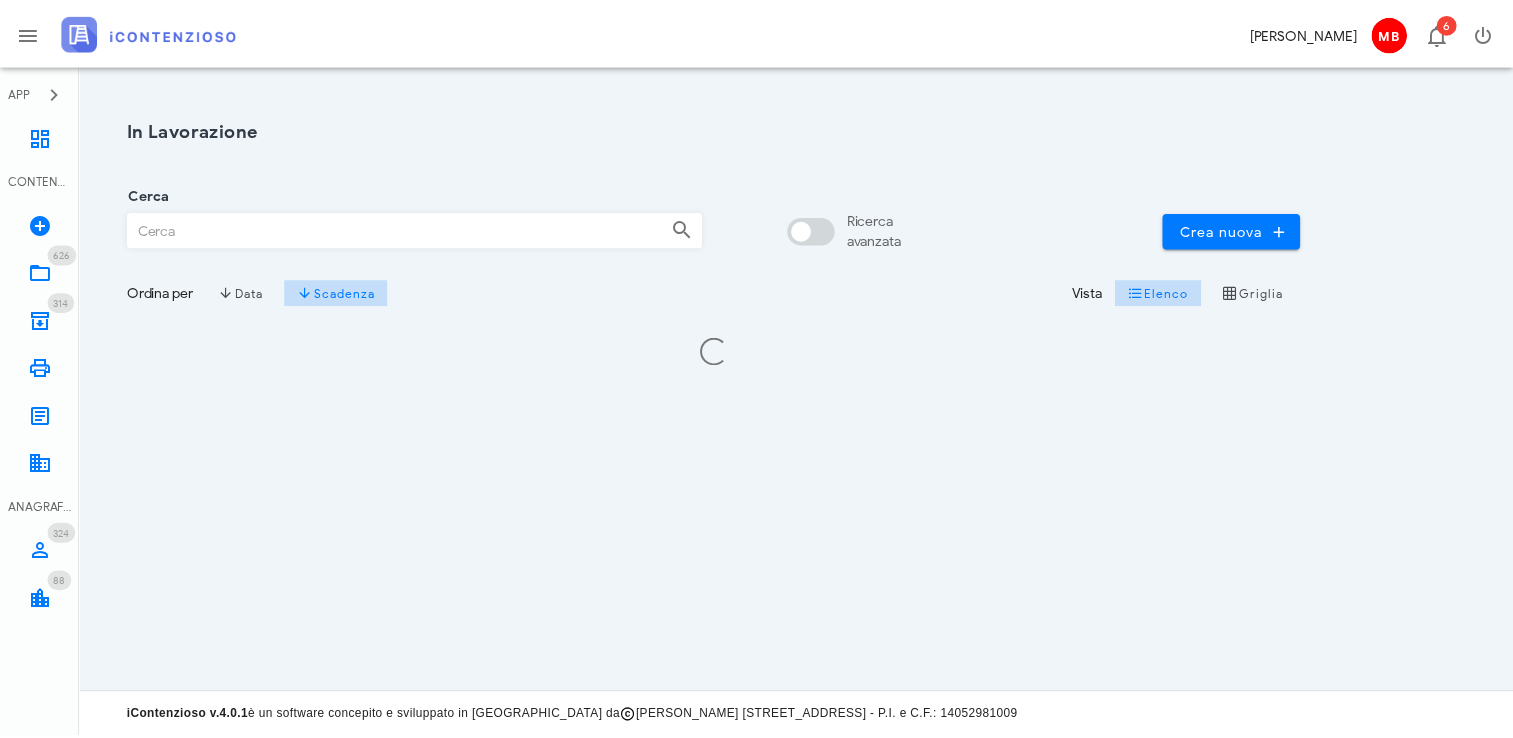scroll, scrollTop: 0, scrollLeft: 0, axis: both 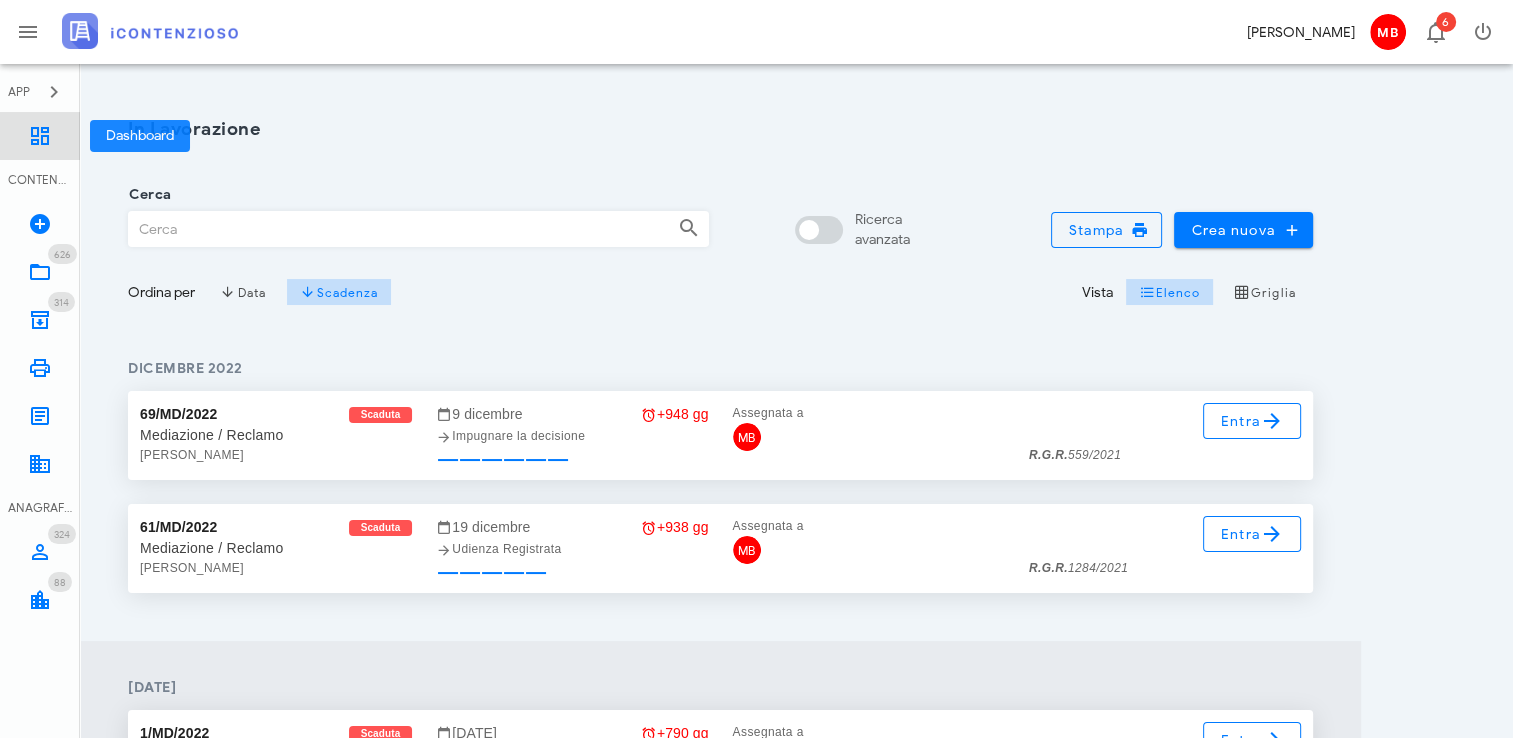click on "Dashboard" at bounding box center (40, 136) 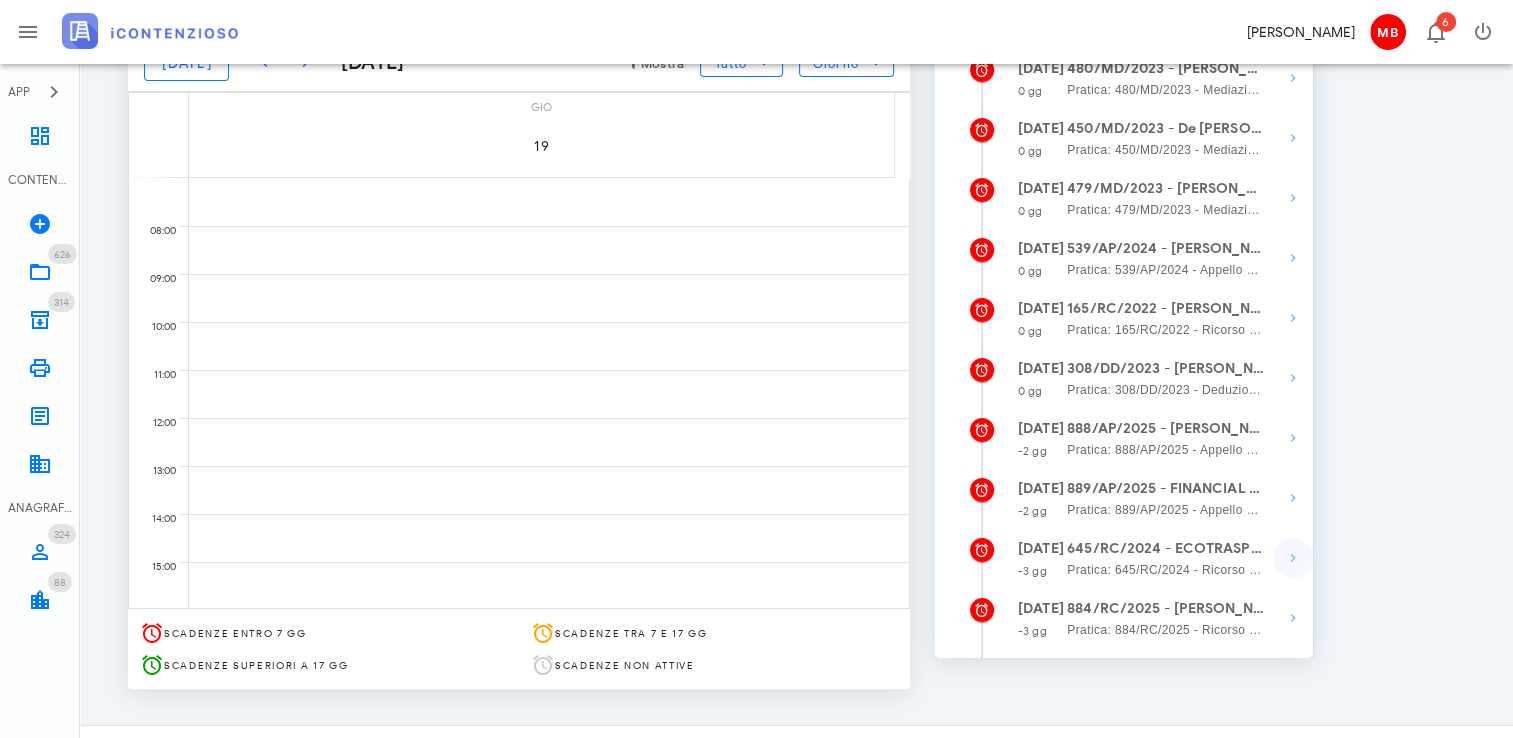scroll, scrollTop: 299, scrollLeft: 0, axis: vertical 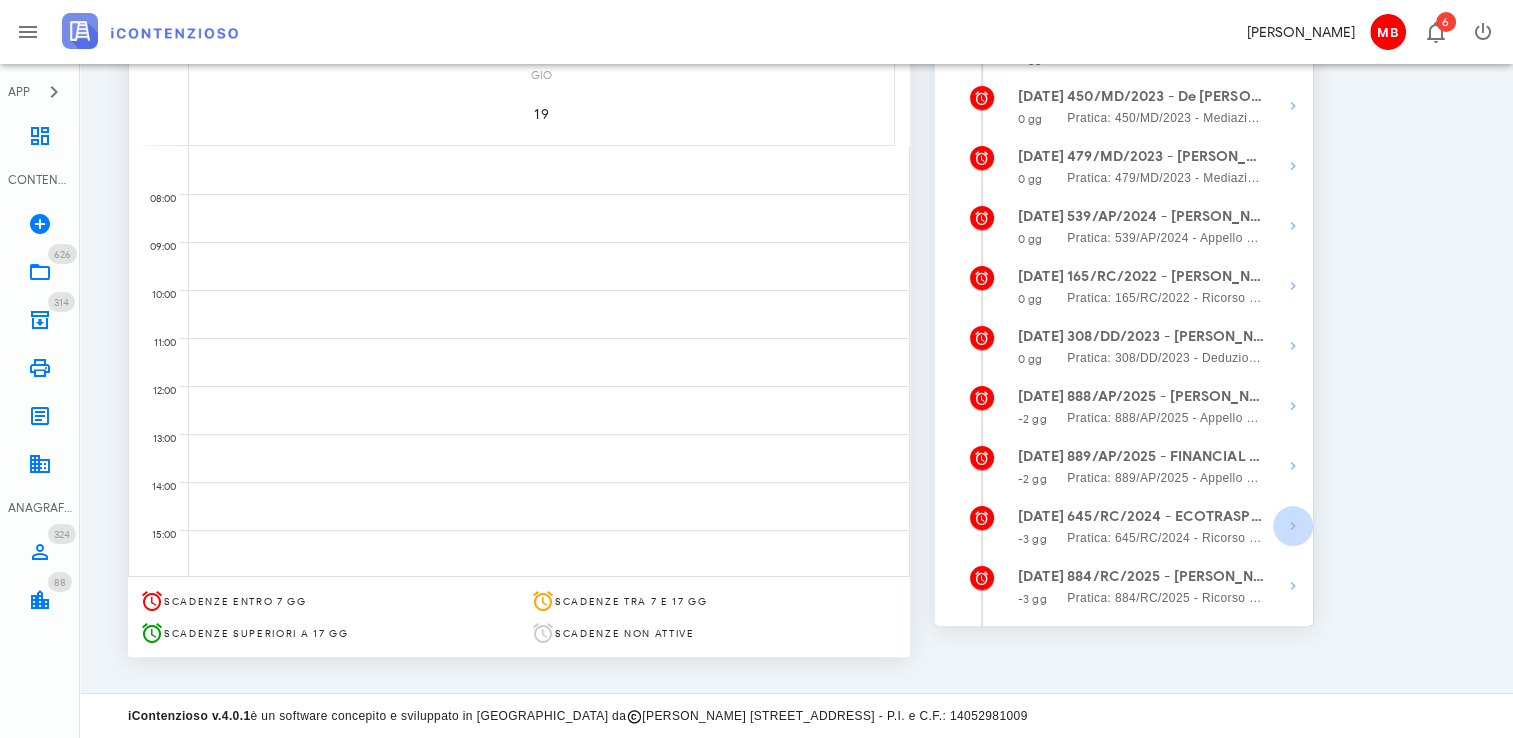 click at bounding box center (1293, 526) 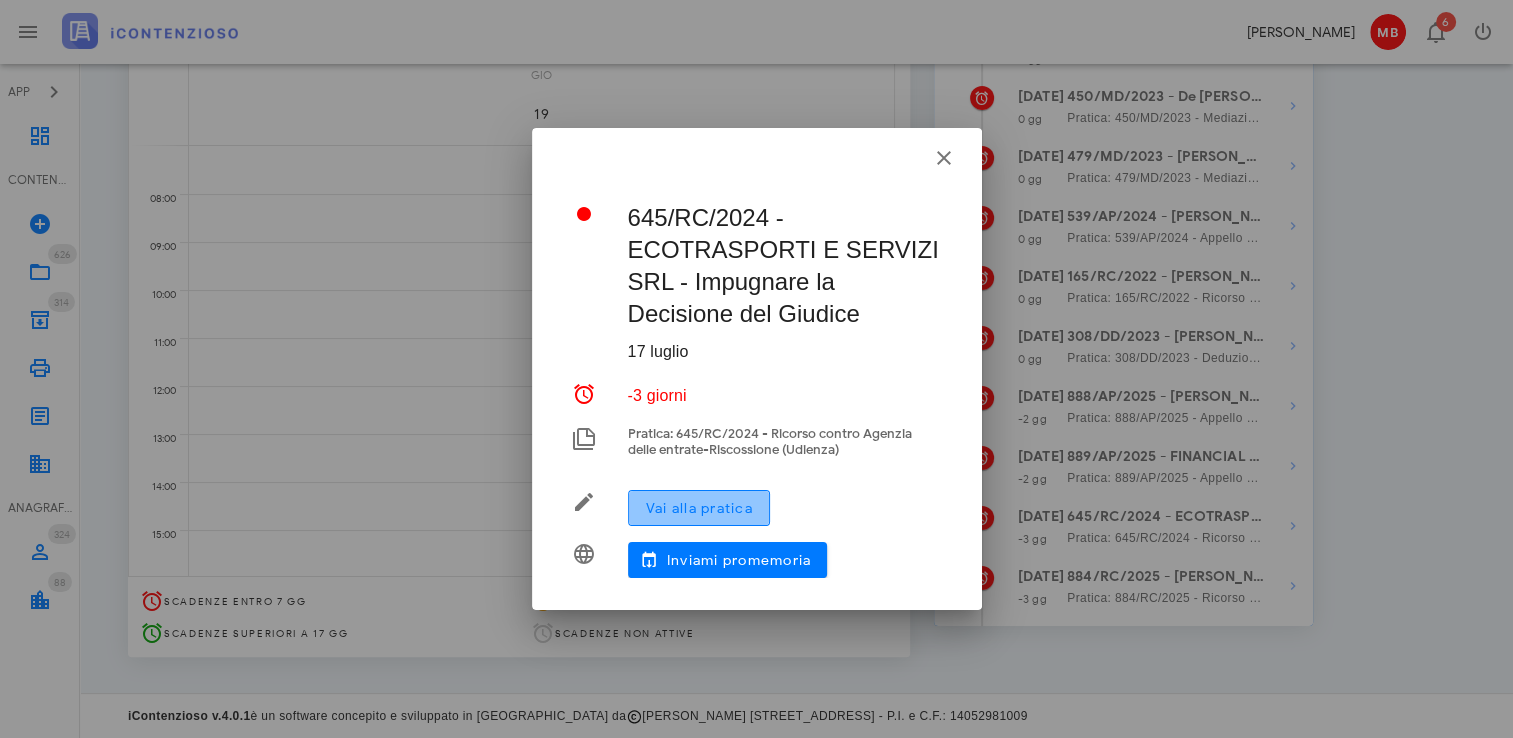 click on "Vai alla pratica" at bounding box center [699, 508] 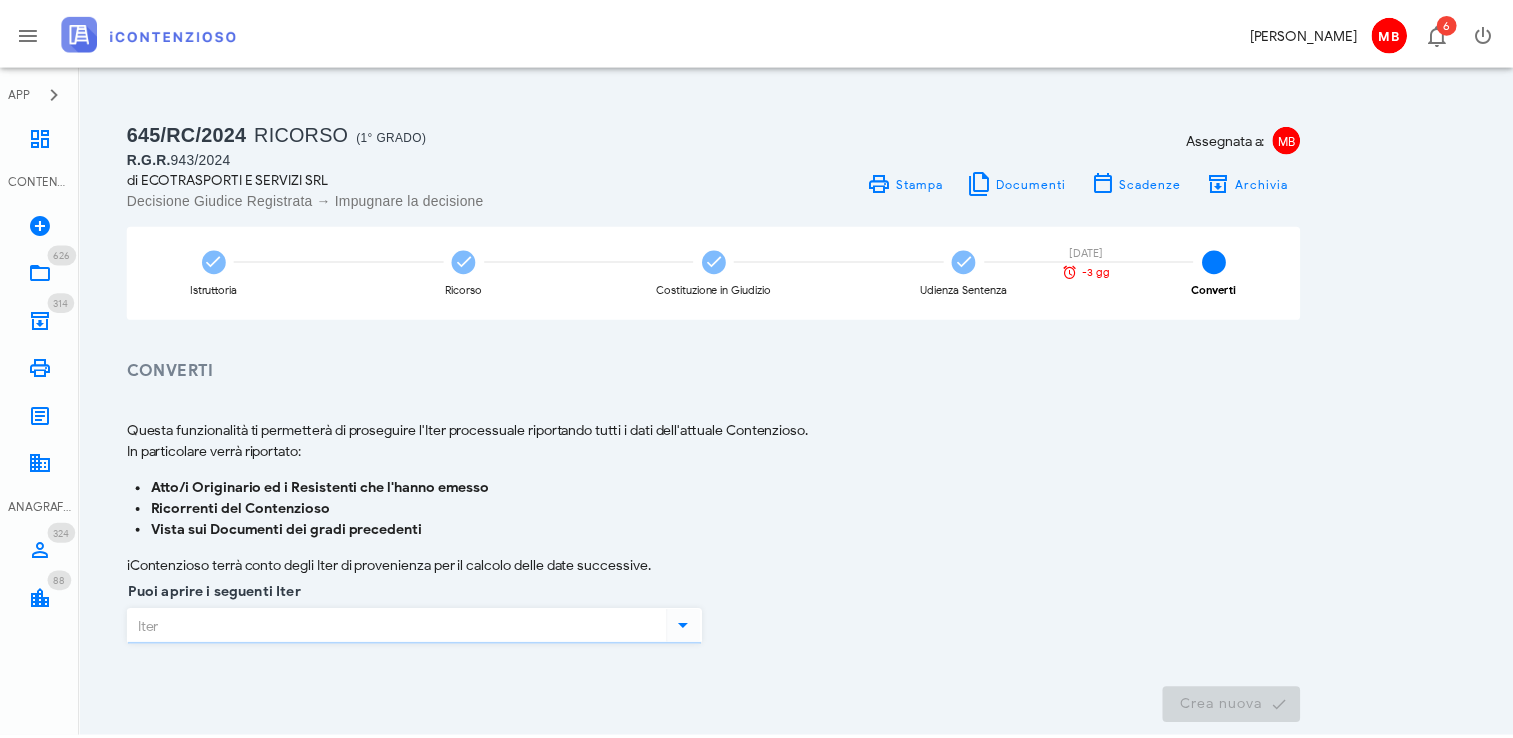 scroll, scrollTop: 0, scrollLeft: 0, axis: both 